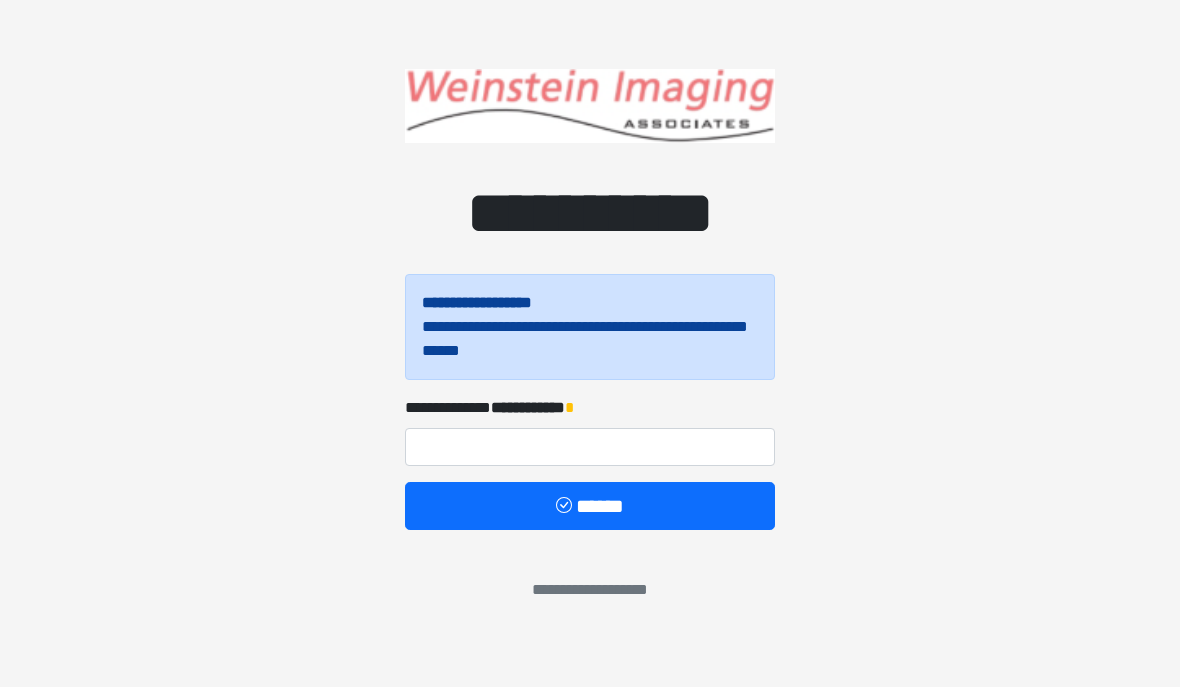 scroll, scrollTop: 0, scrollLeft: 0, axis: both 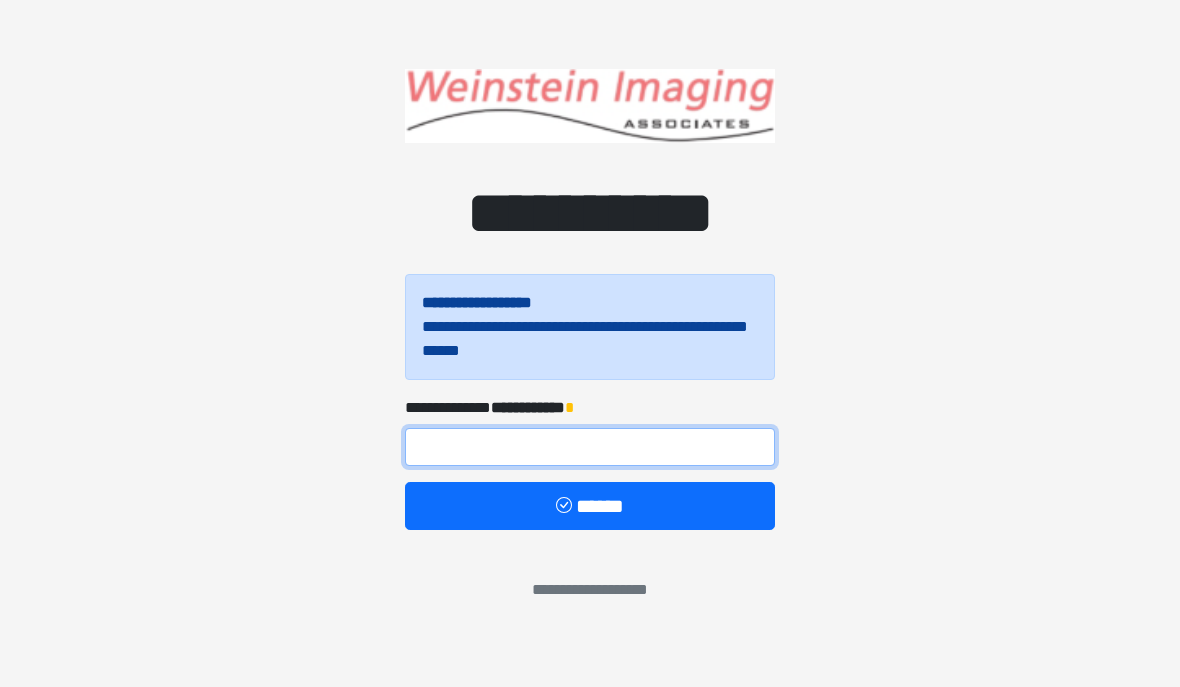 click at bounding box center [590, 447] 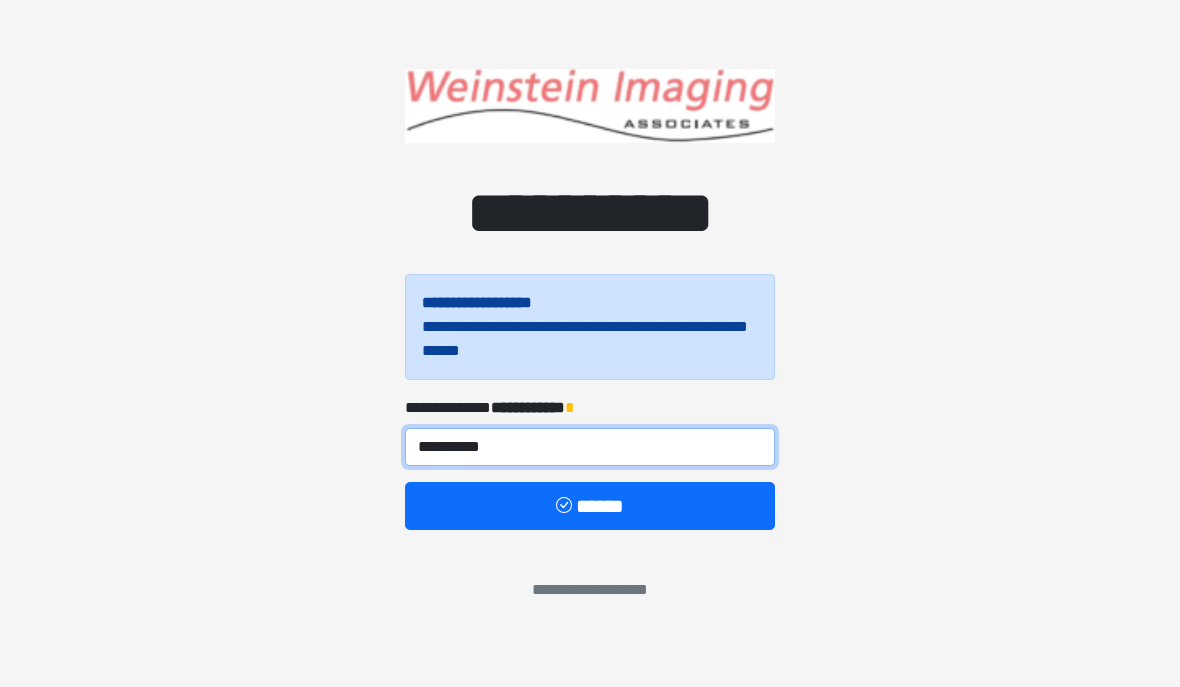 type on "**********" 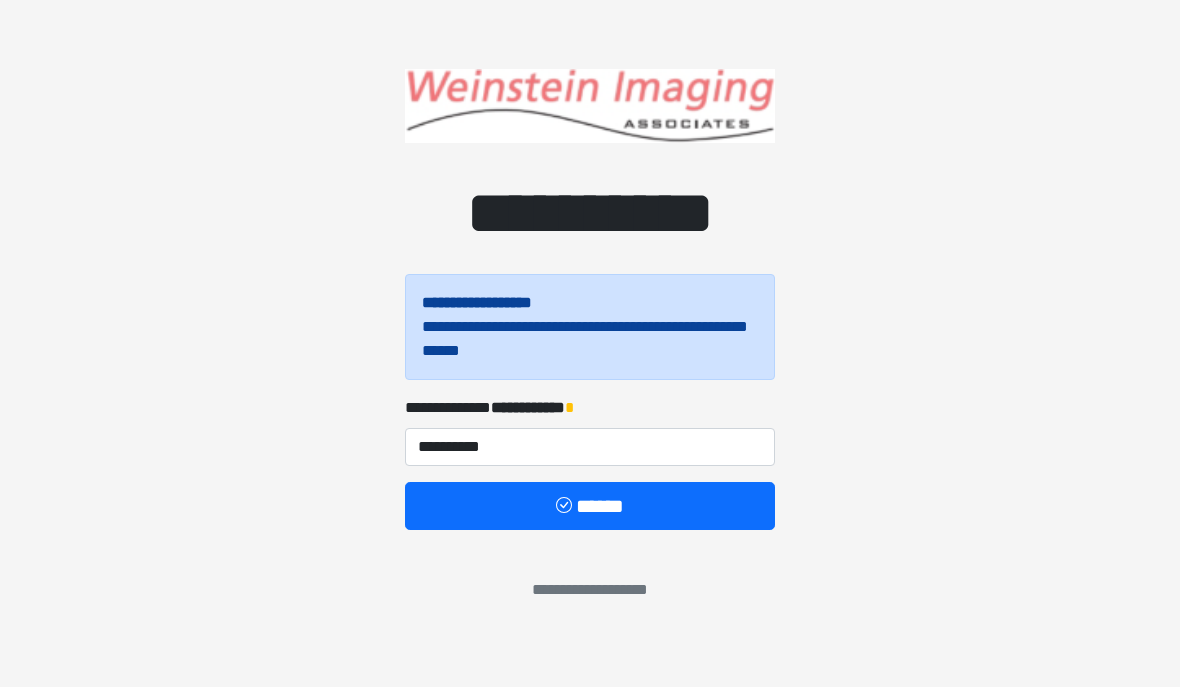 click on "**********" at bounding box center (590, 343) 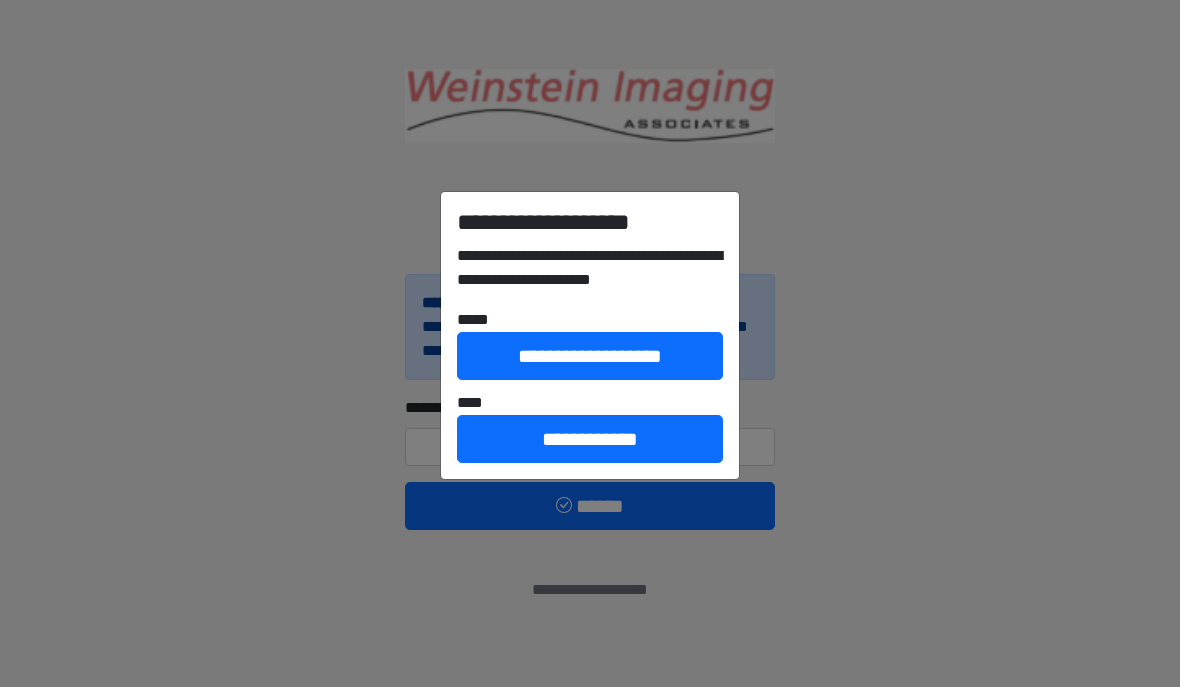 click on "**********" at bounding box center (590, 439) 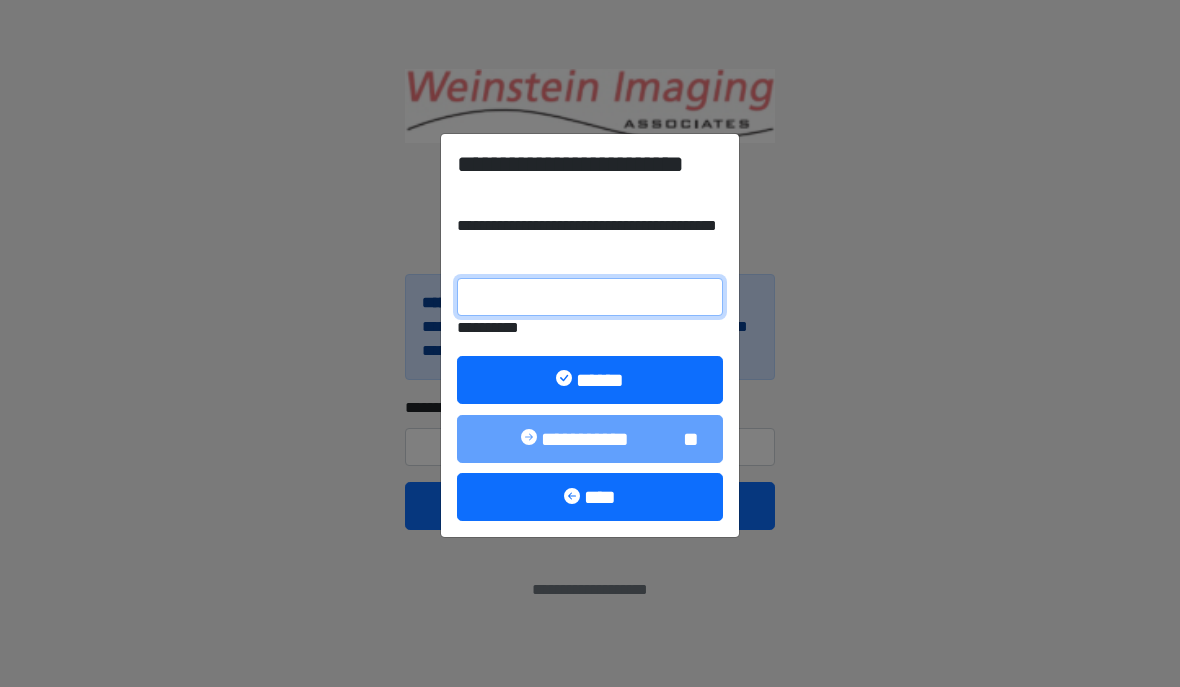 click on "**********" at bounding box center [590, 297] 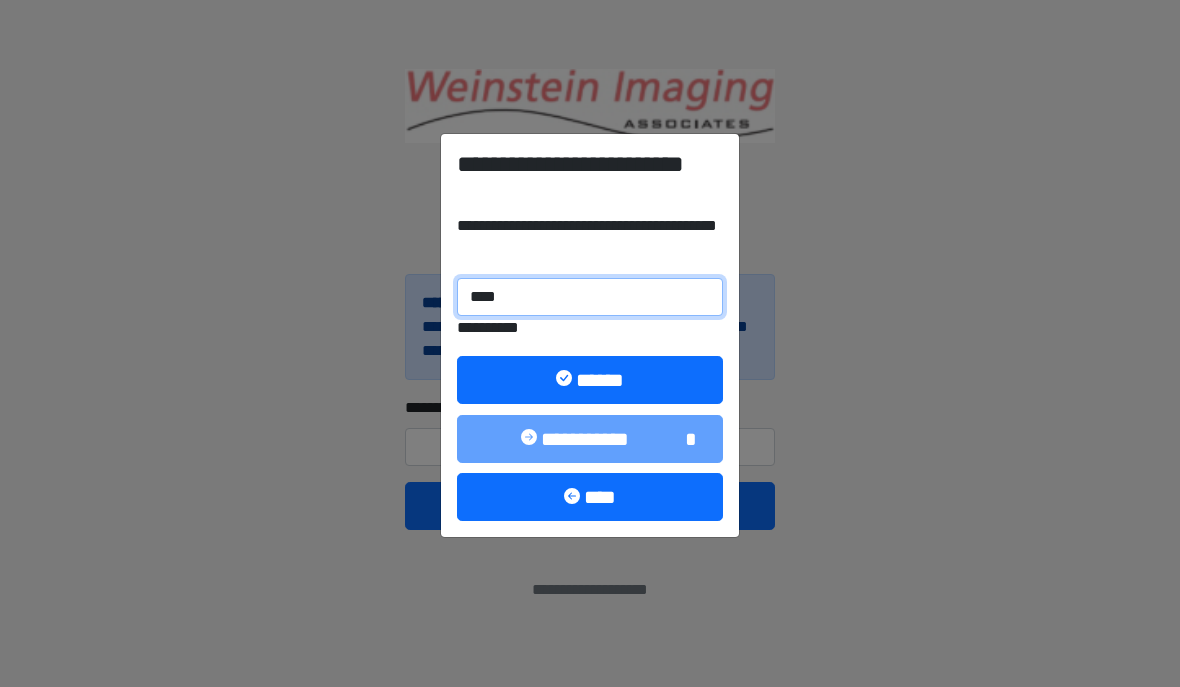 type on "******" 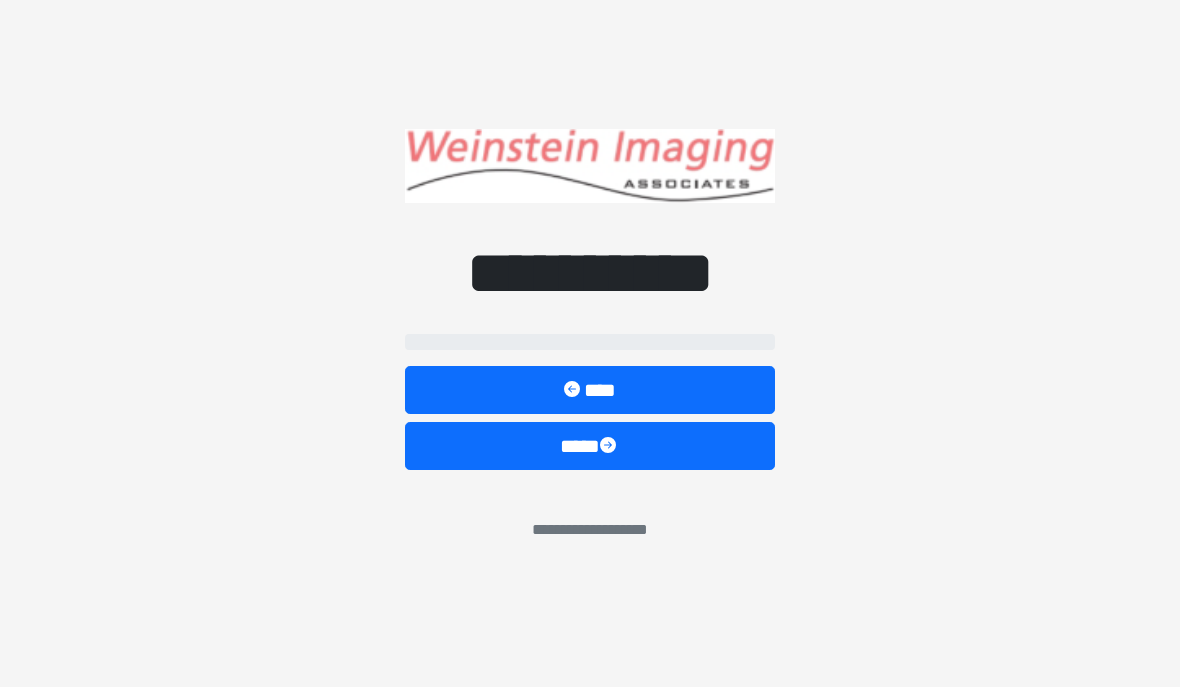 select on "*******" 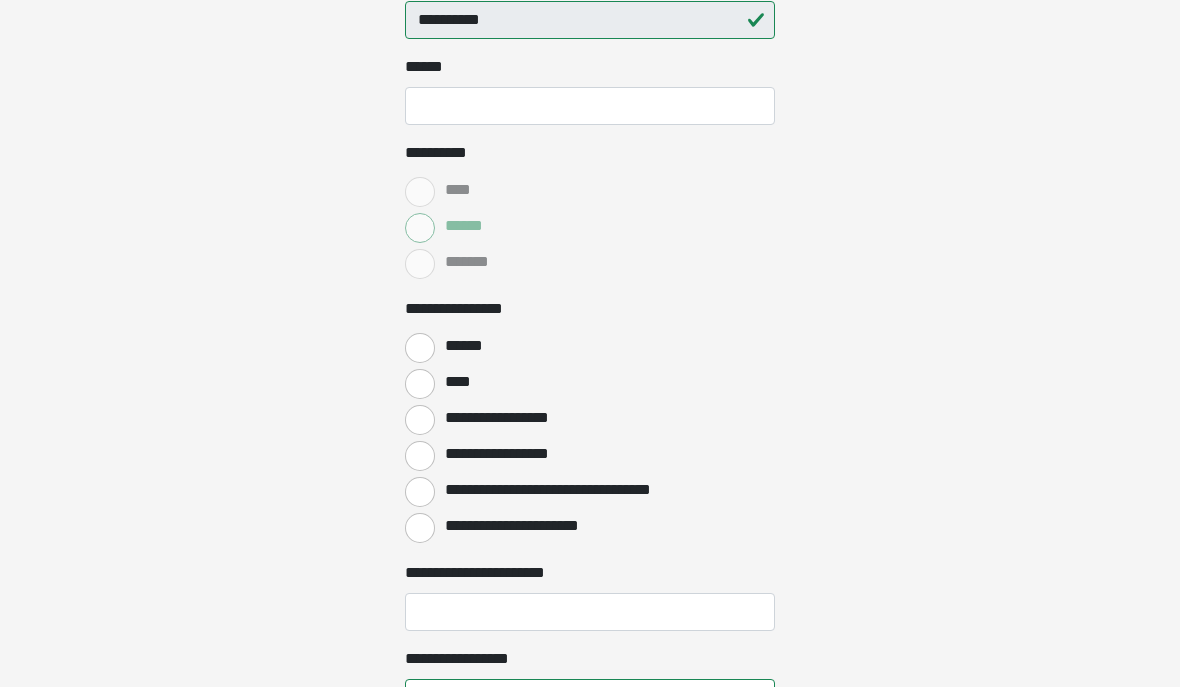 scroll, scrollTop: 657, scrollLeft: 0, axis: vertical 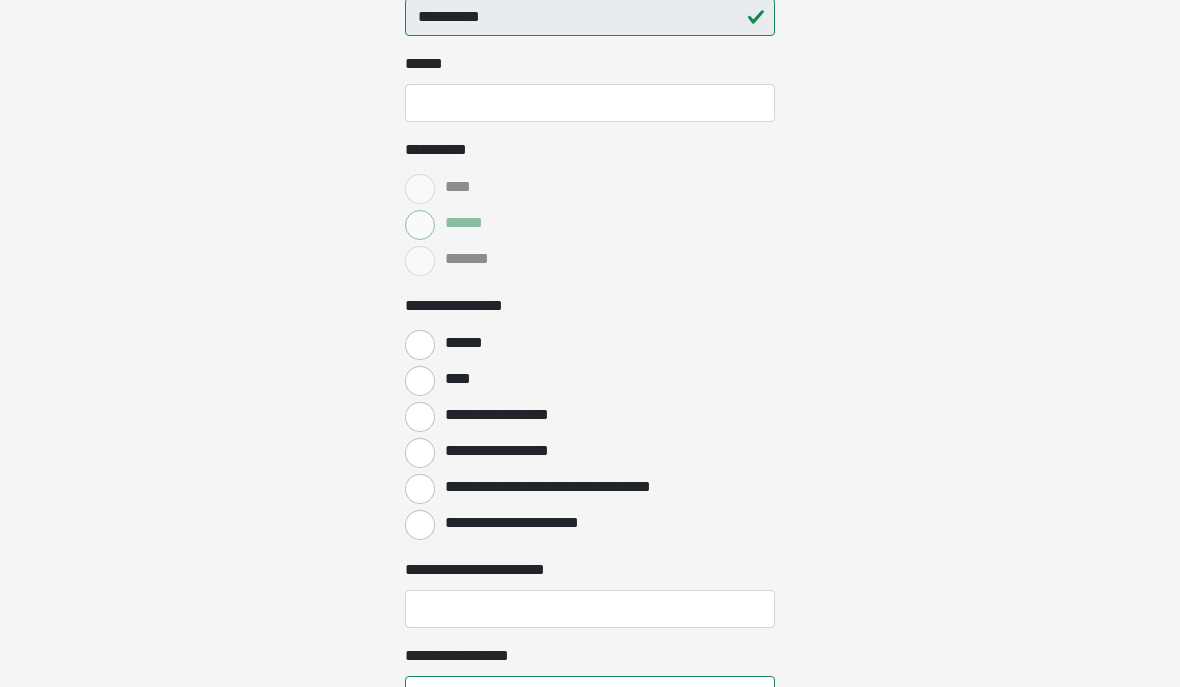 click on "******" at bounding box center [420, 345] 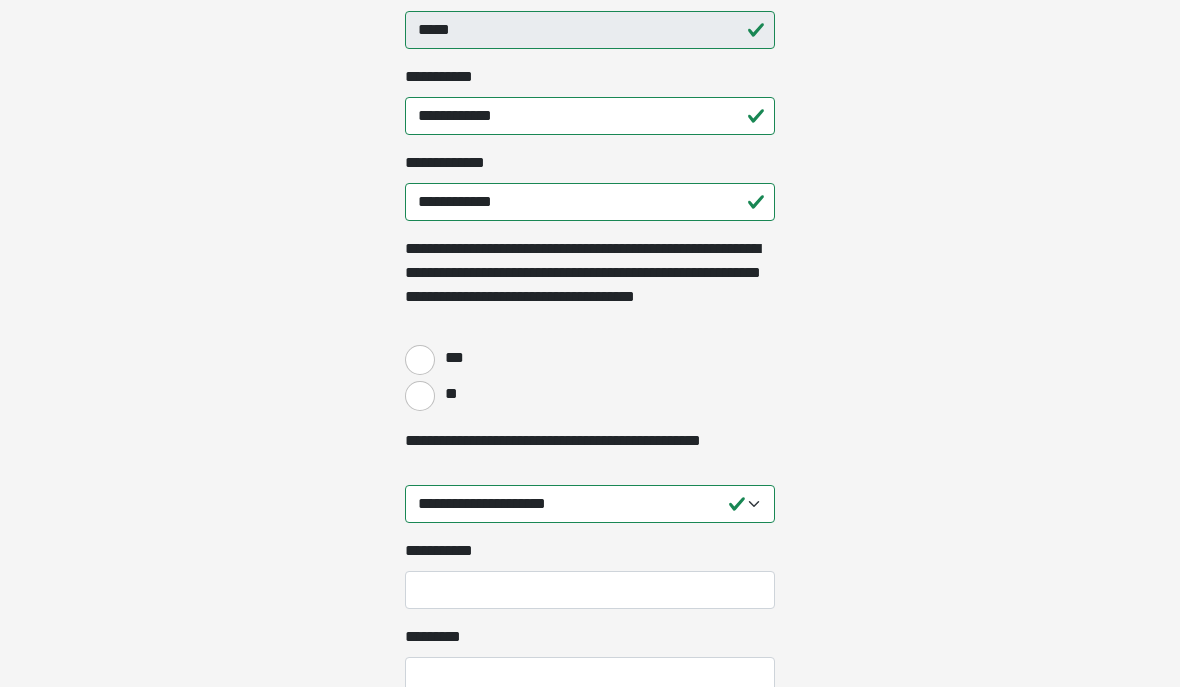 scroll, scrollTop: 1666, scrollLeft: 0, axis: vertical 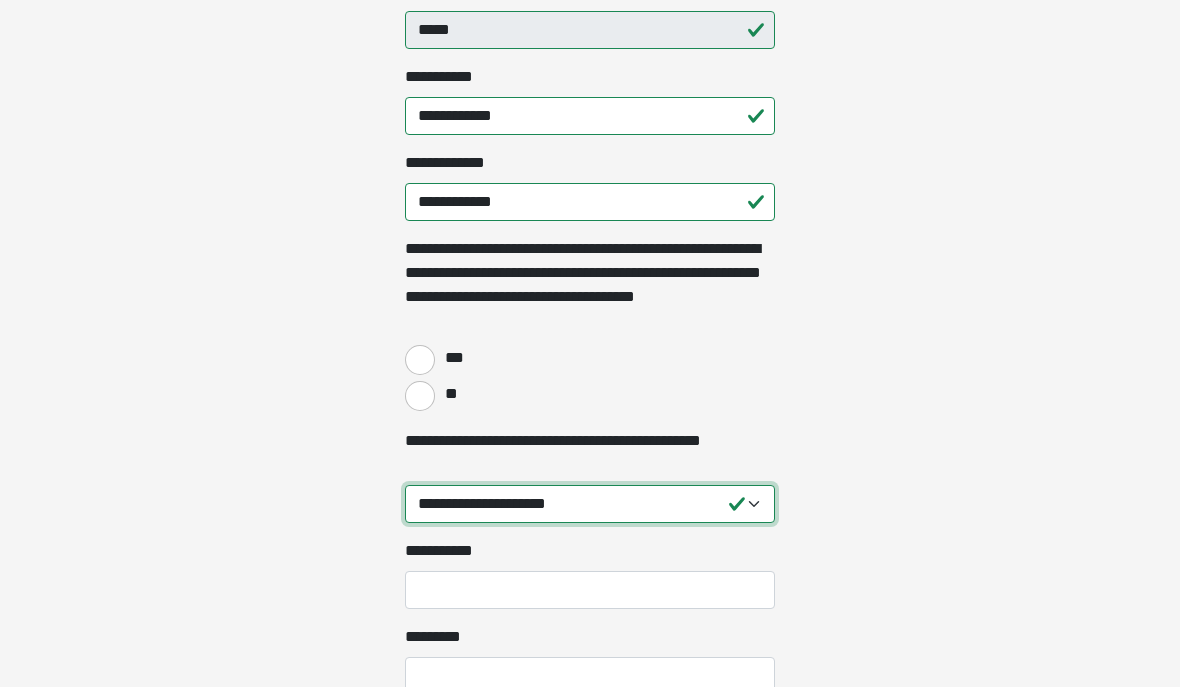 click on "**********" at bounding box center (590, 504) 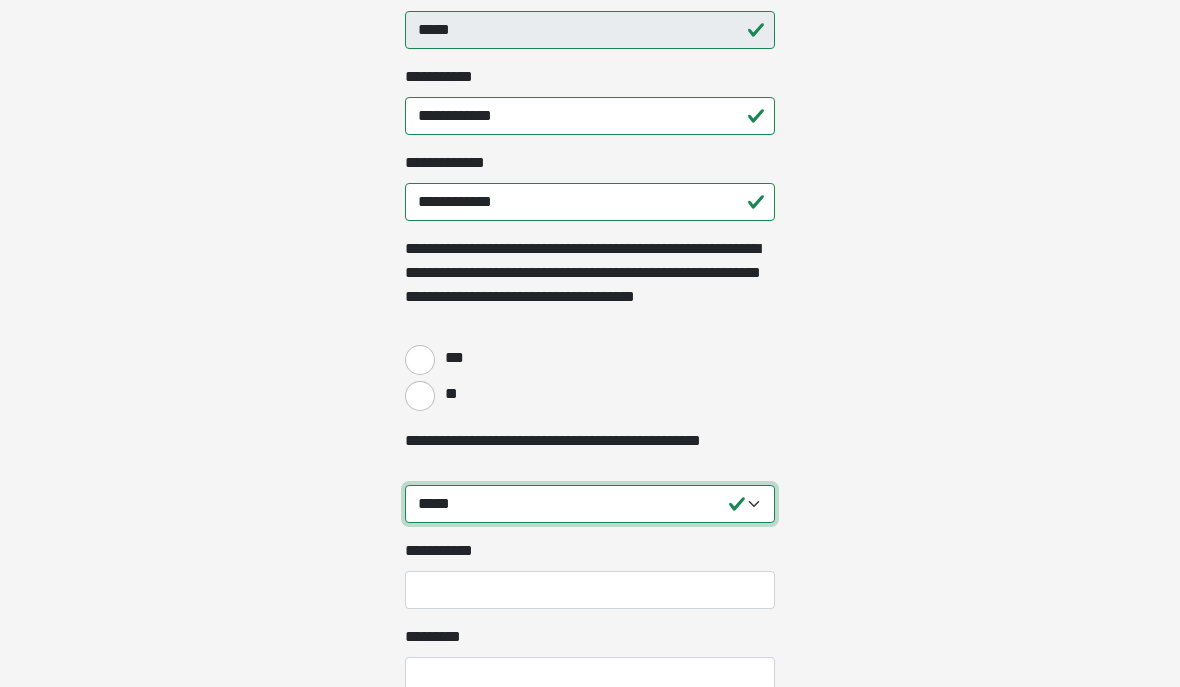 click on "**********" at bounding box center [590, 504] 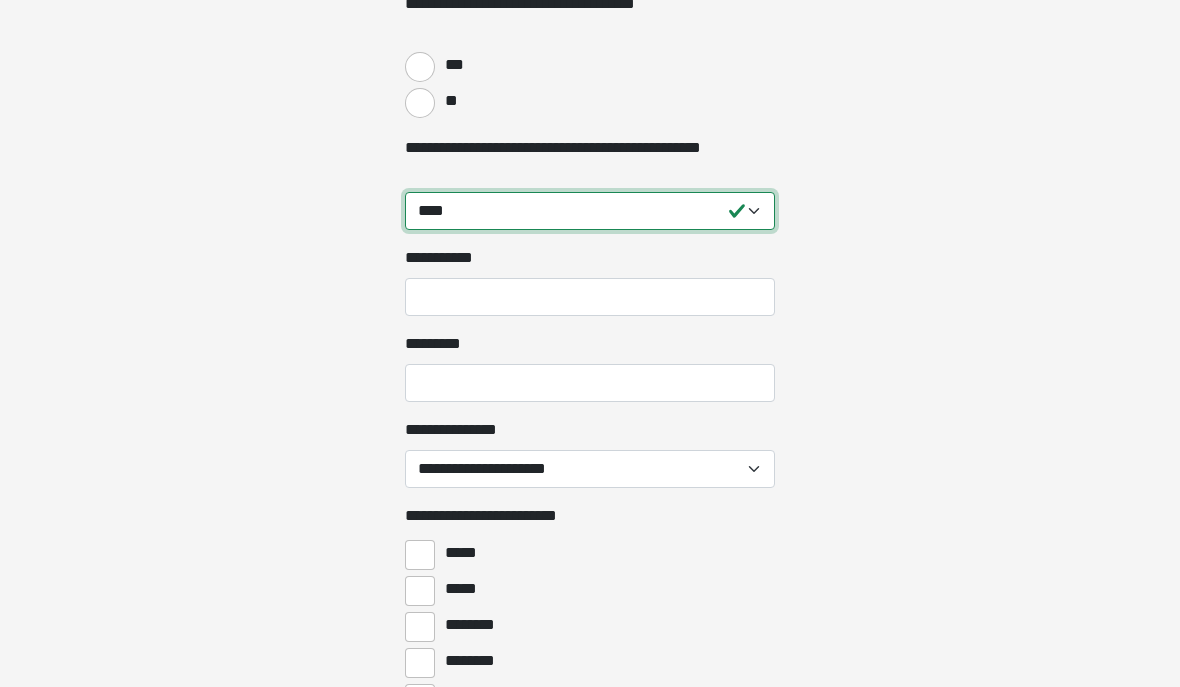 scroll, scrollTop: 1959, scrollLeft: 0, axis: vertical 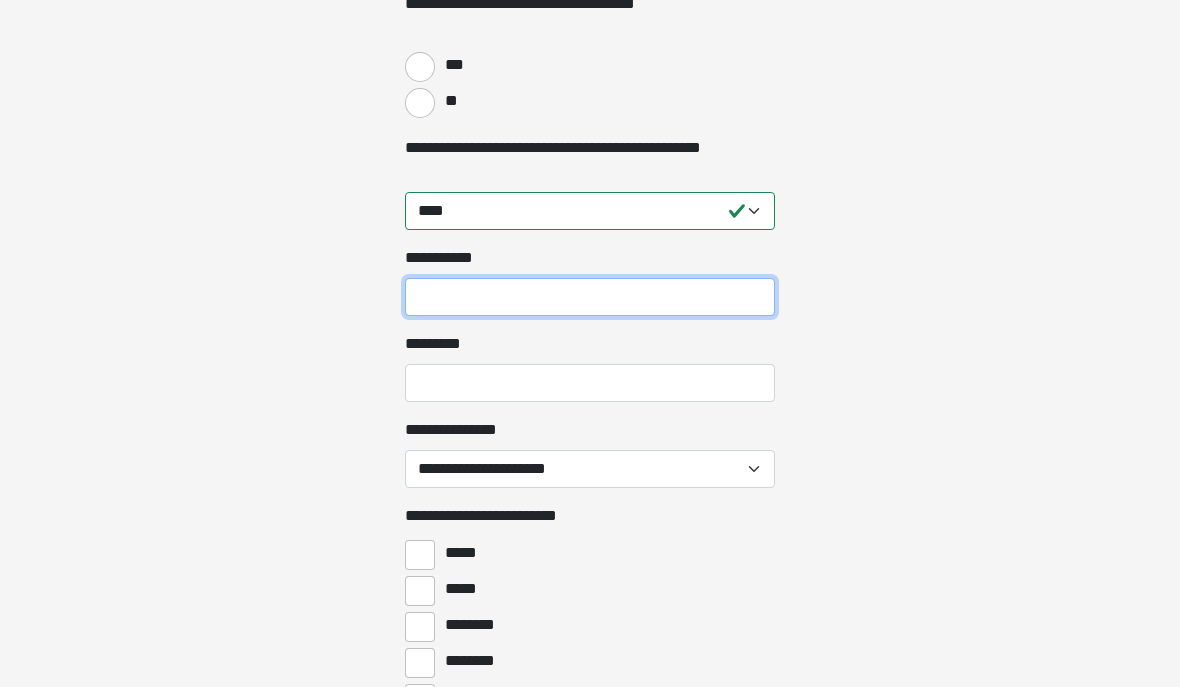 click on "**********" at bounding box center (590, 297) 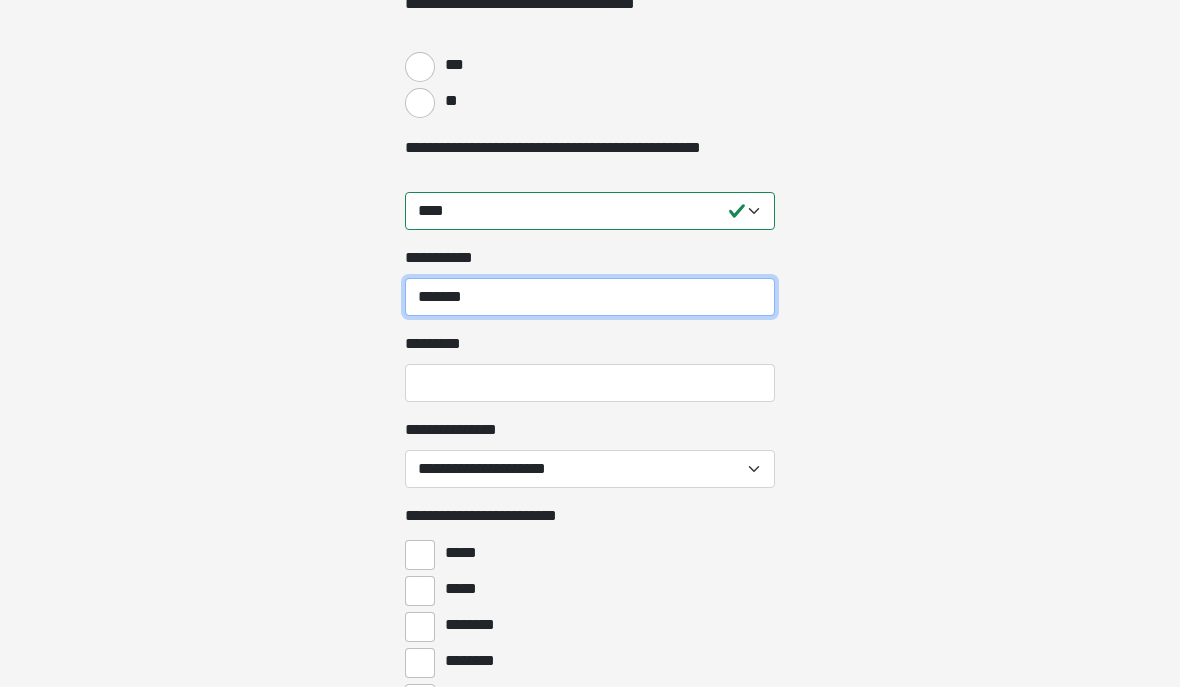 type on "*******" 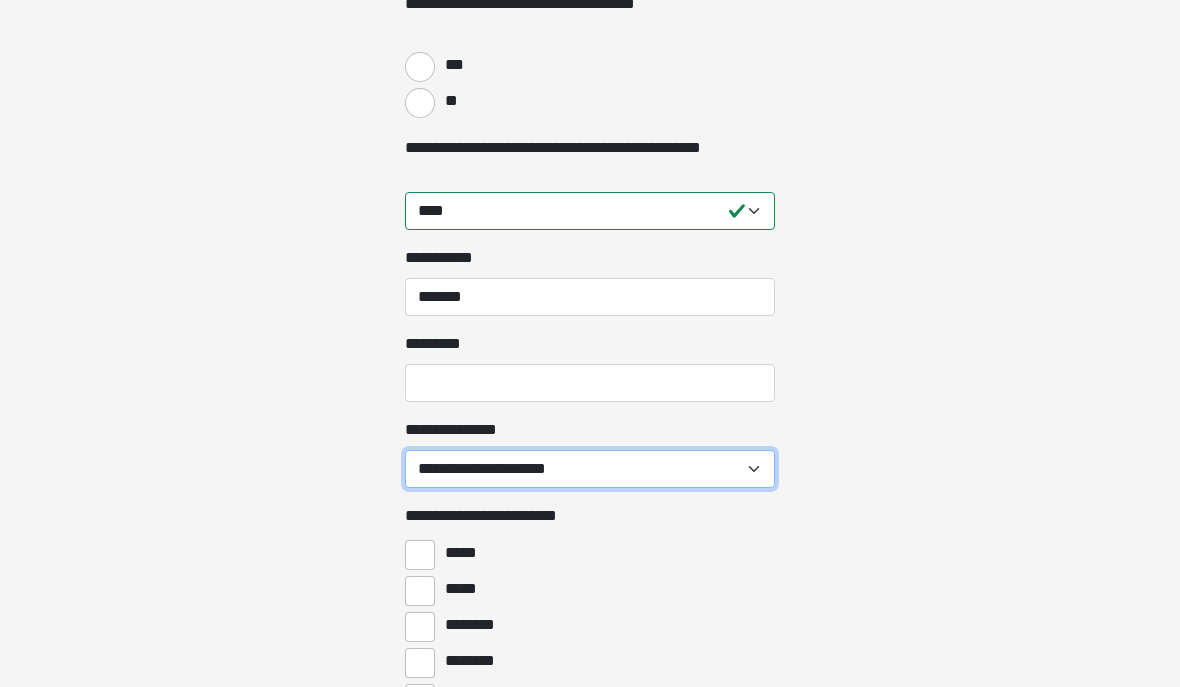 click on "**********" at bounding box center [590, 469] 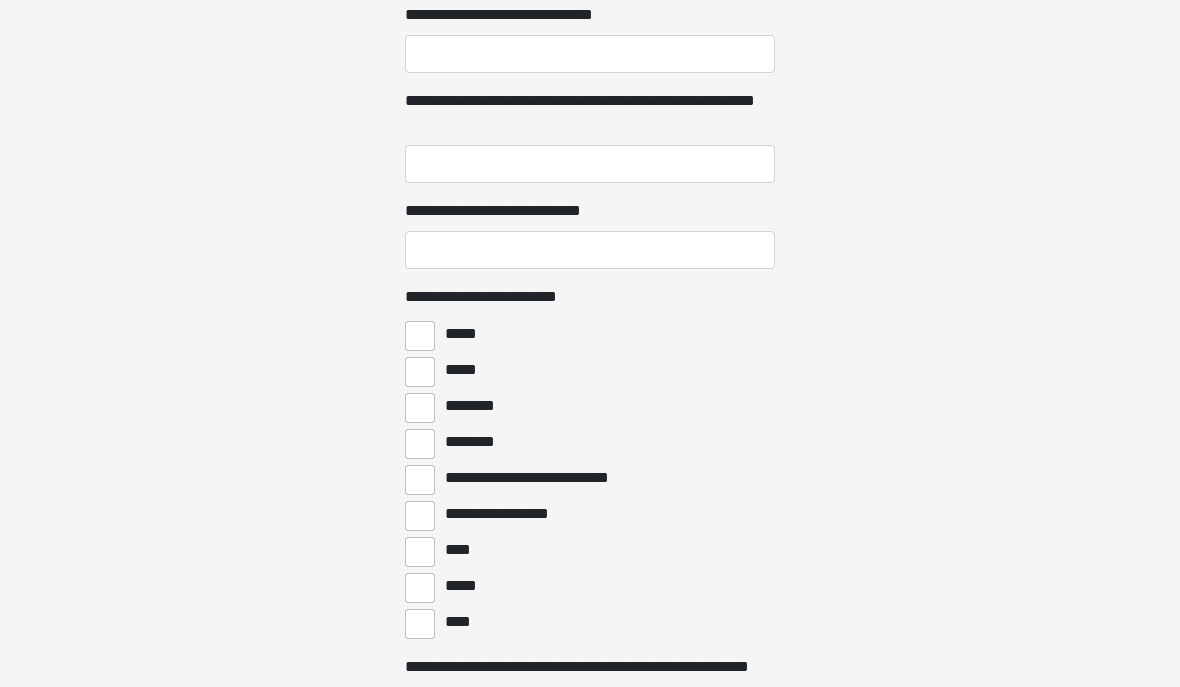 scroll, scrollTop: 2635, scrollLeft: 0, axis: vertical 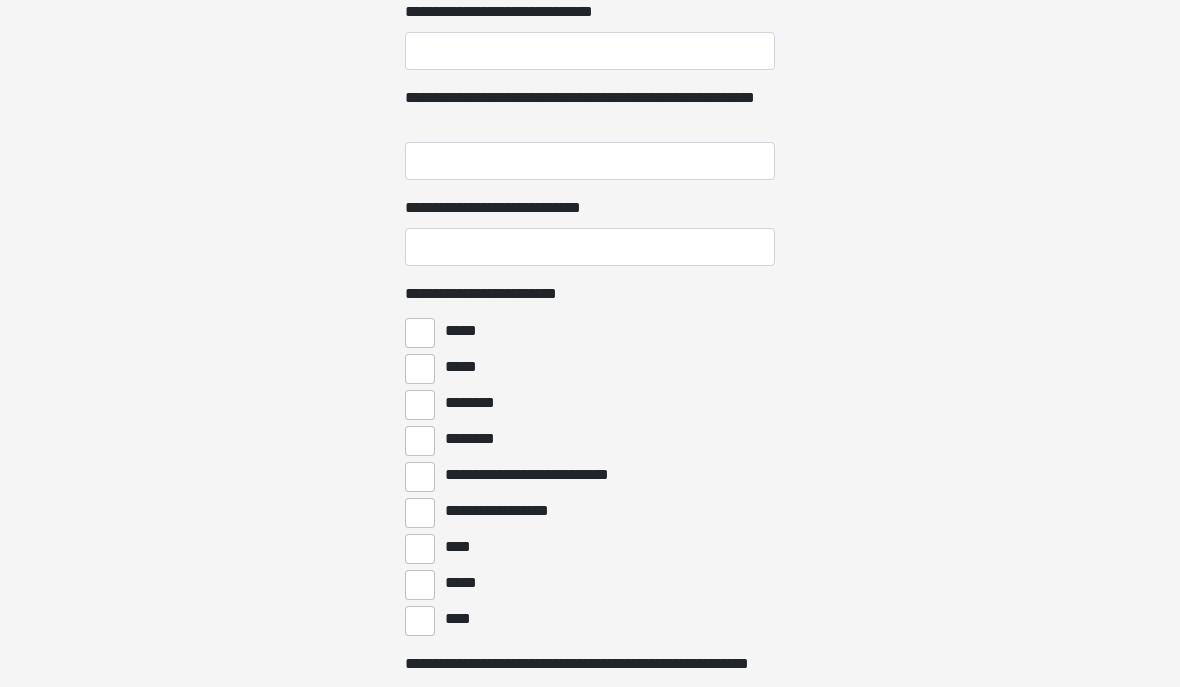 click on "**********" at bounding box center (420, 477) 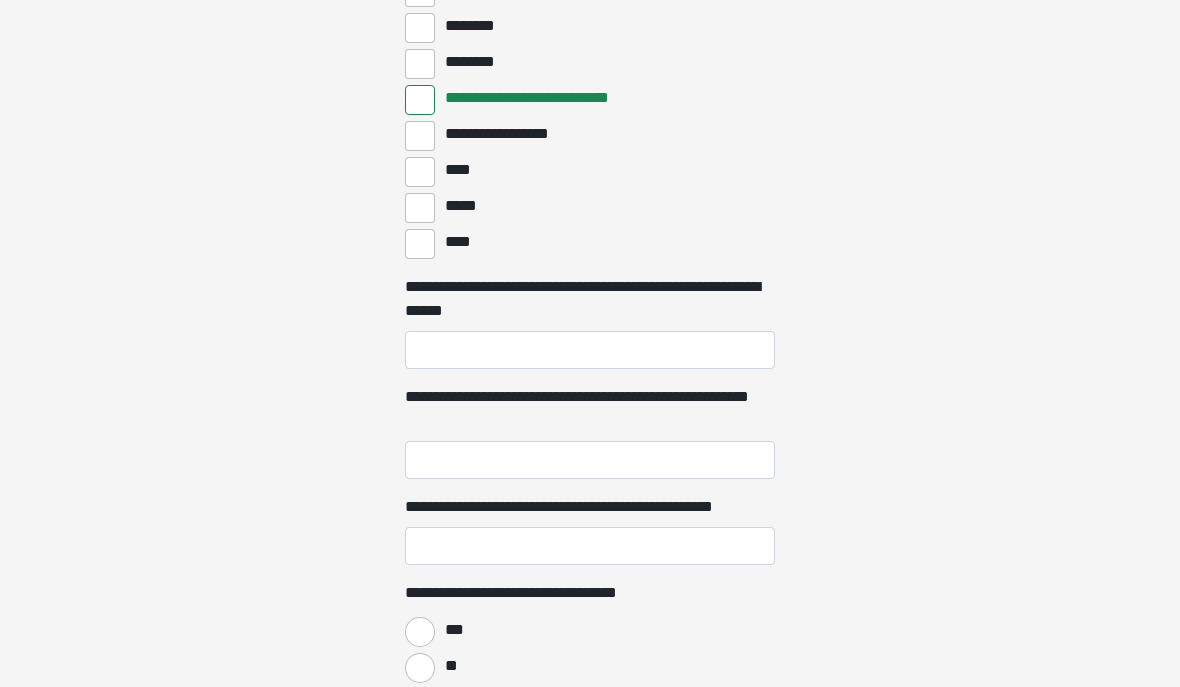 scroll, scrollTop: 3013, scrollLeft: 0, axis: vertical 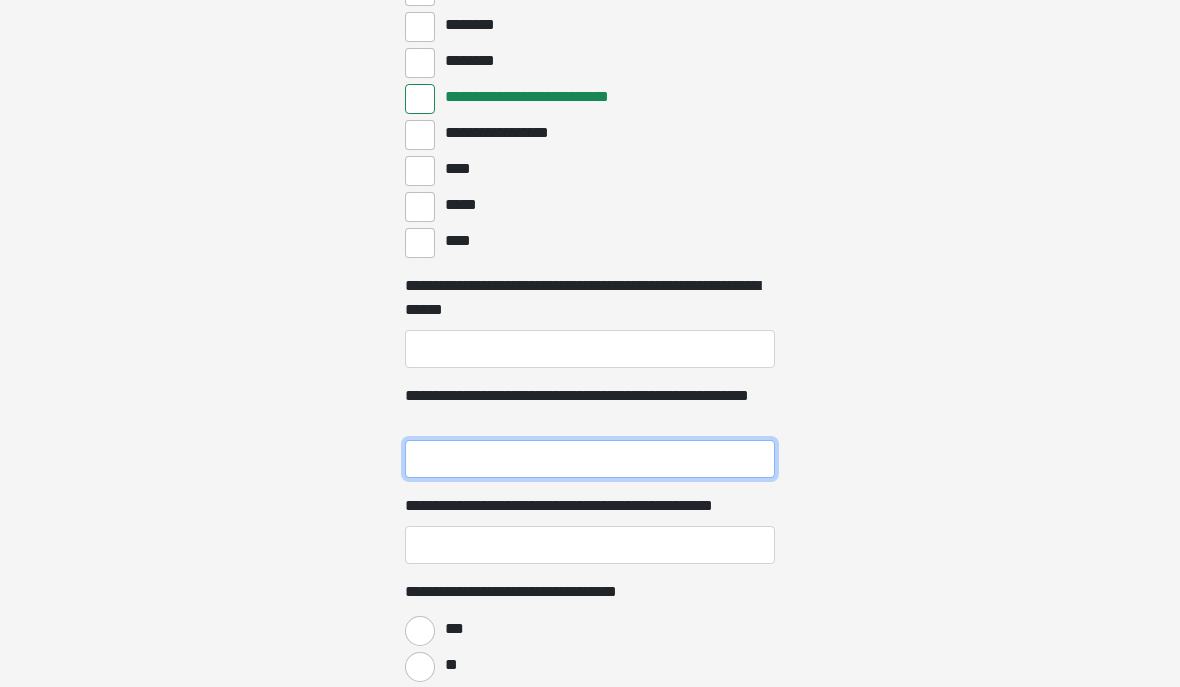 click on "**********" at bounding box center [590, 459] 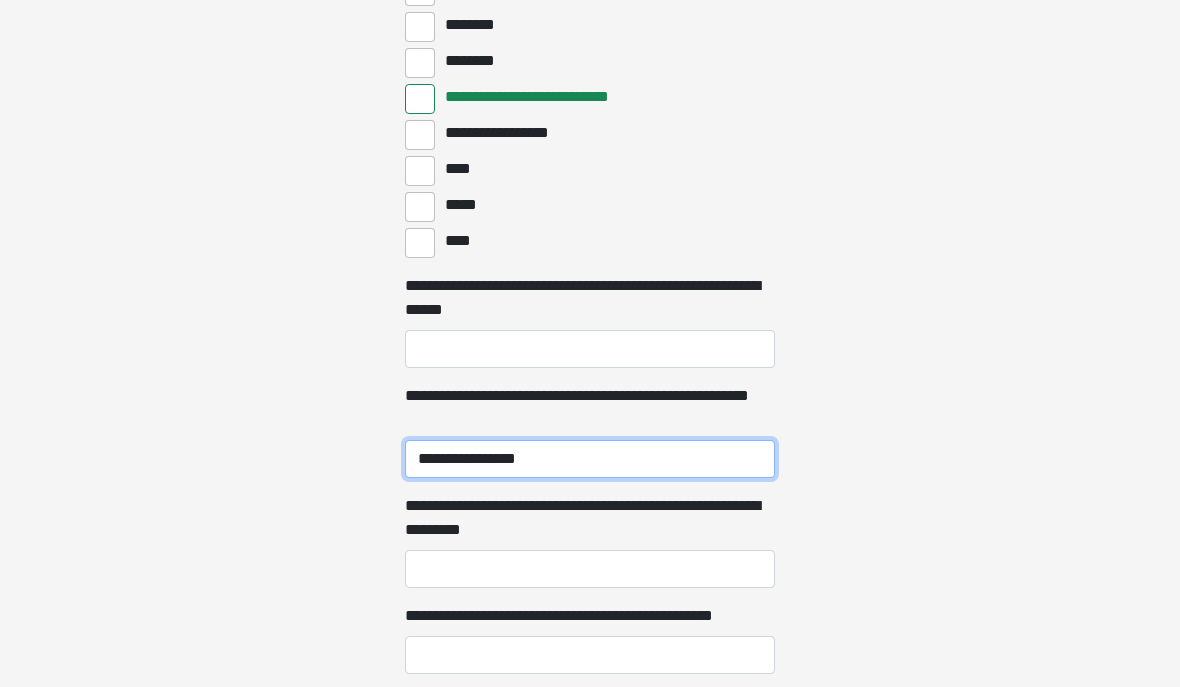 type on "**********" 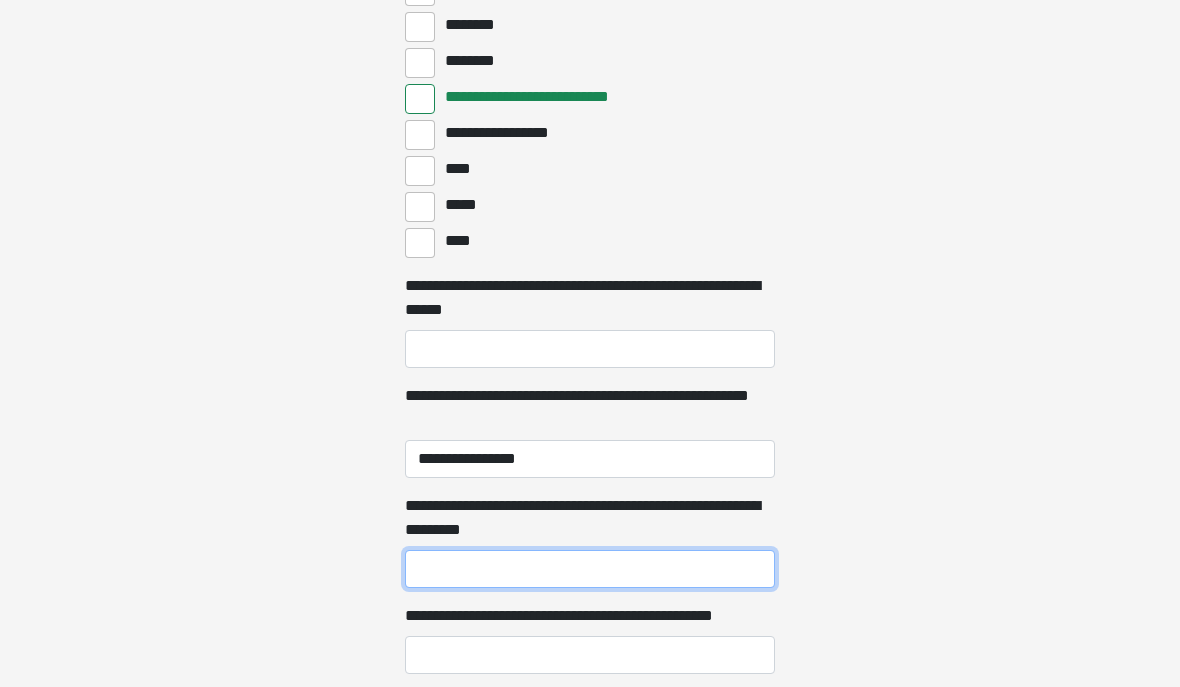 click on "**********" at bounding box center (590, 569) 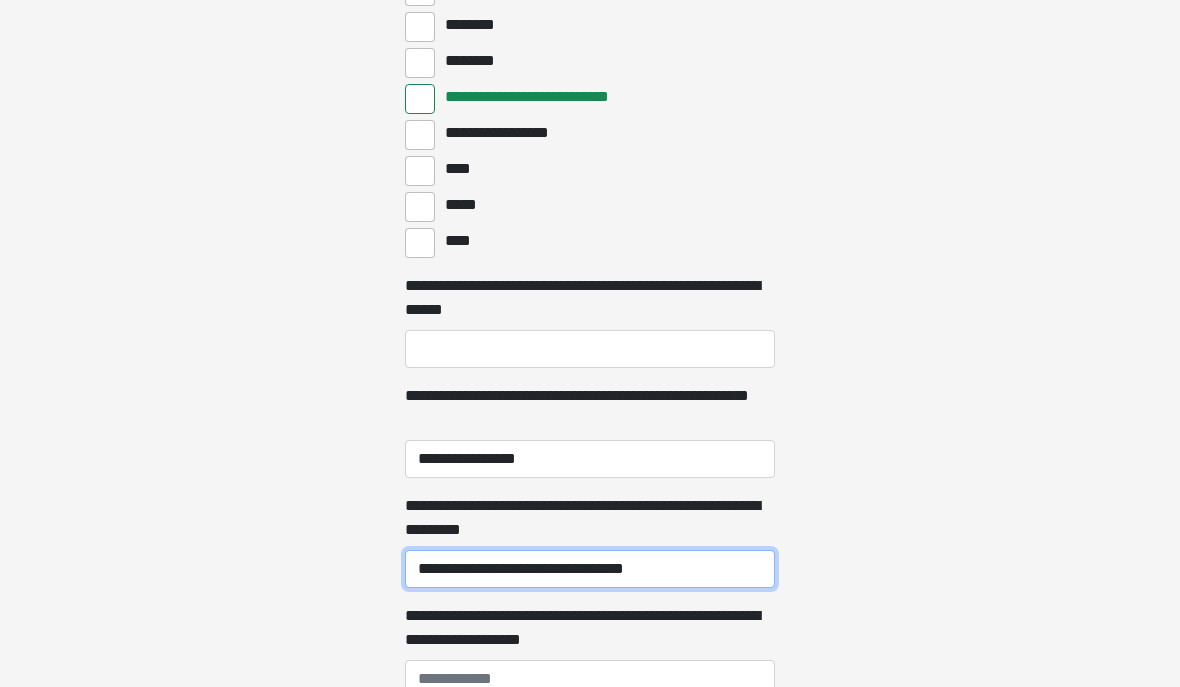 type on "**********" 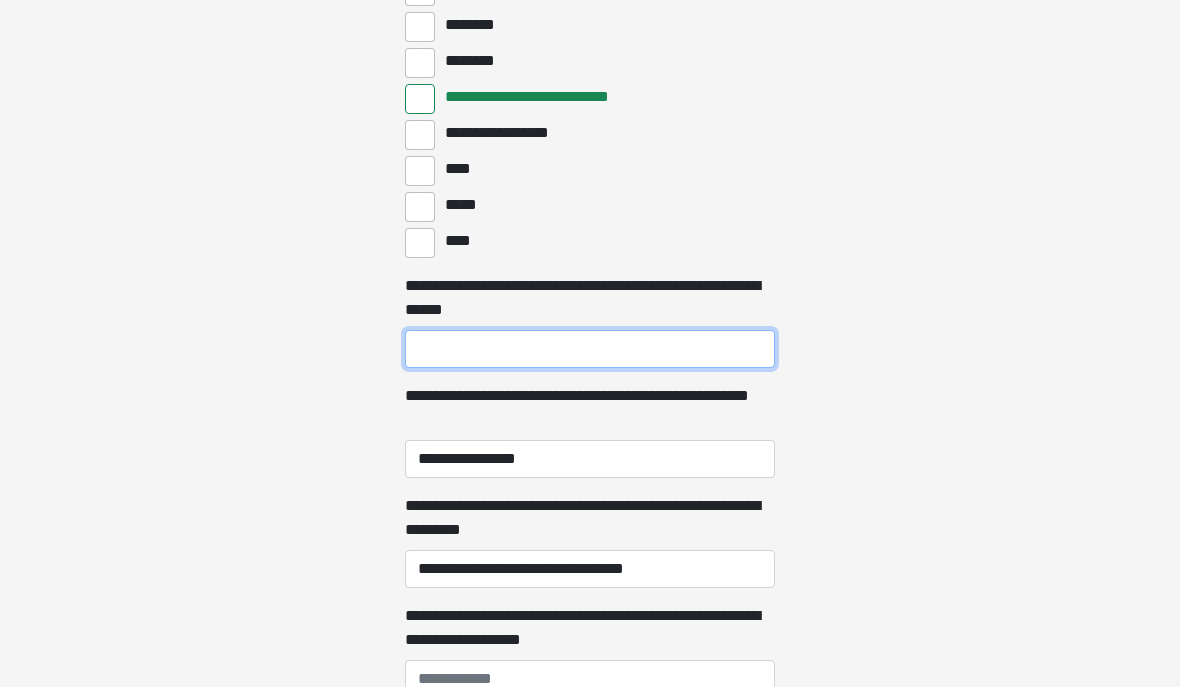 click on "**********" at bounding box center [590, 349] 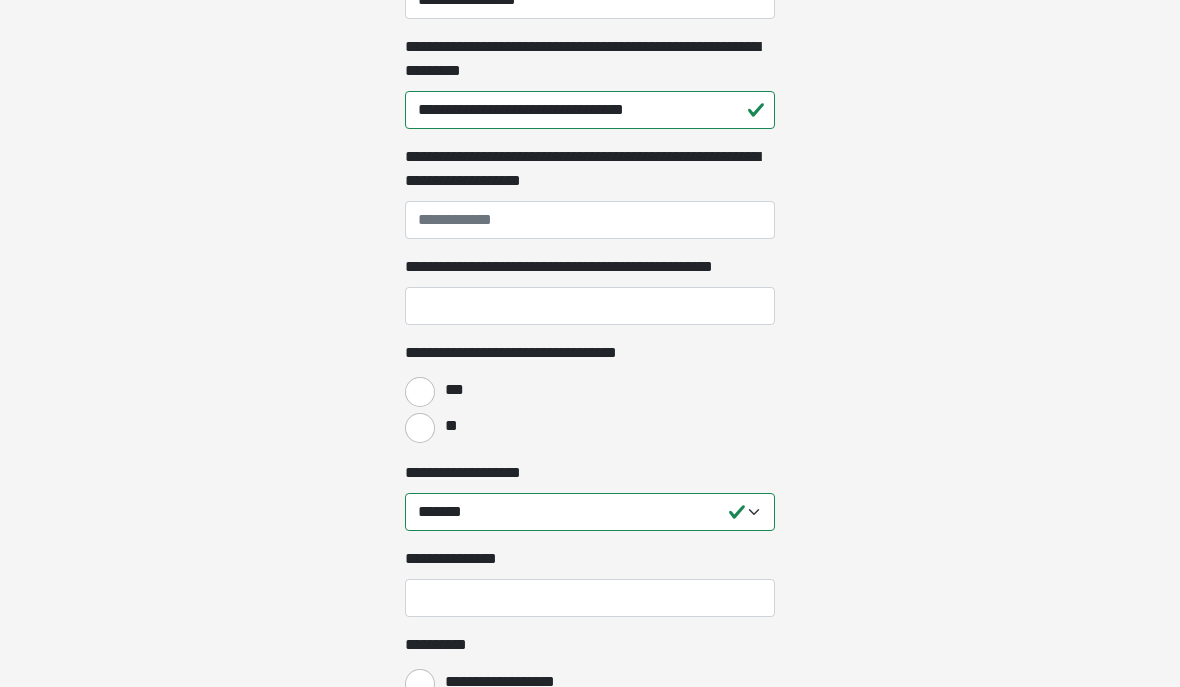 type on "***" 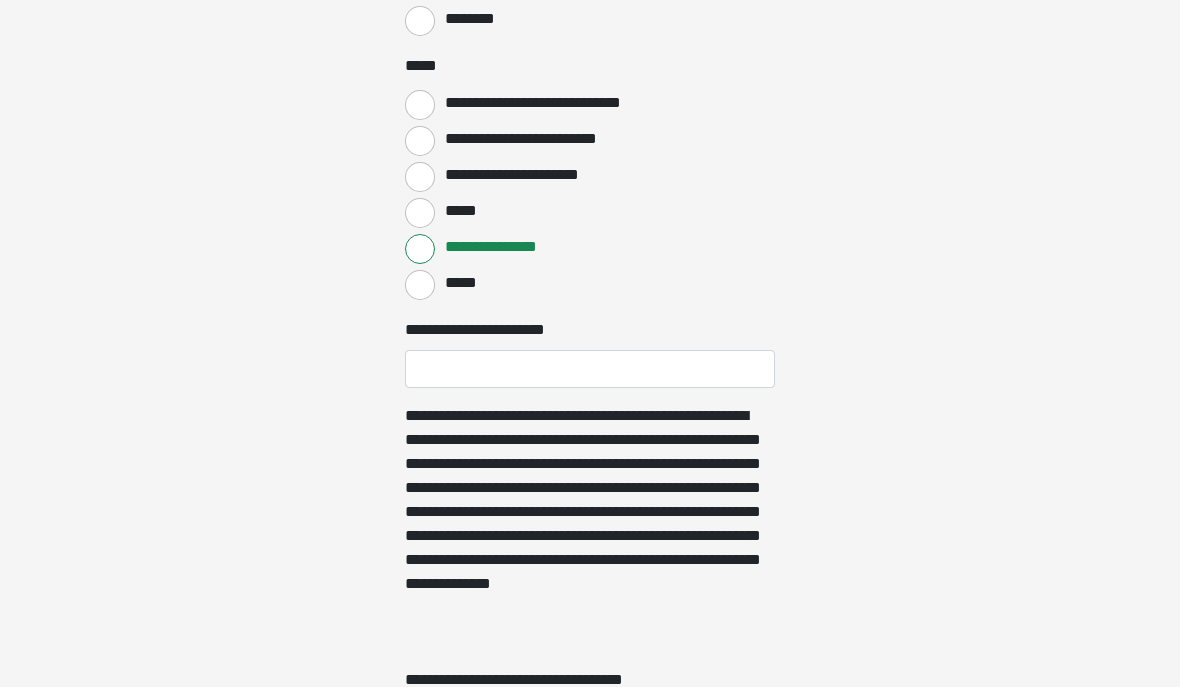 scroll, scrollTop: 4364, scrollLeft: 0, axis: vertical 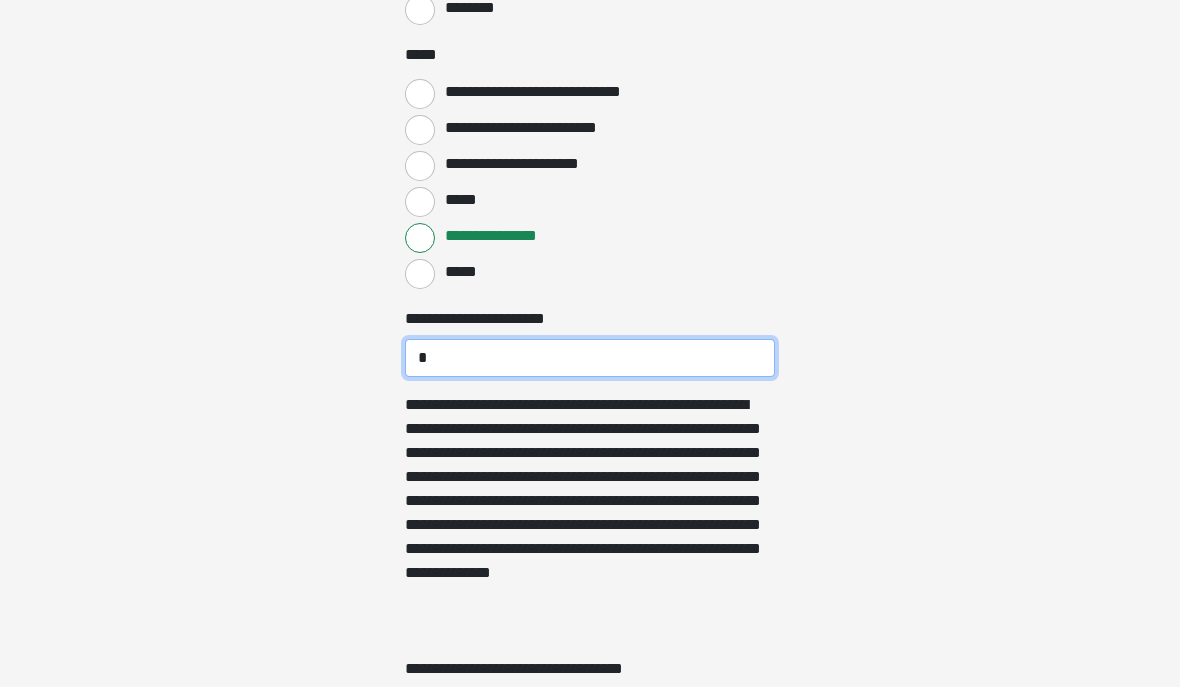 type on "*" 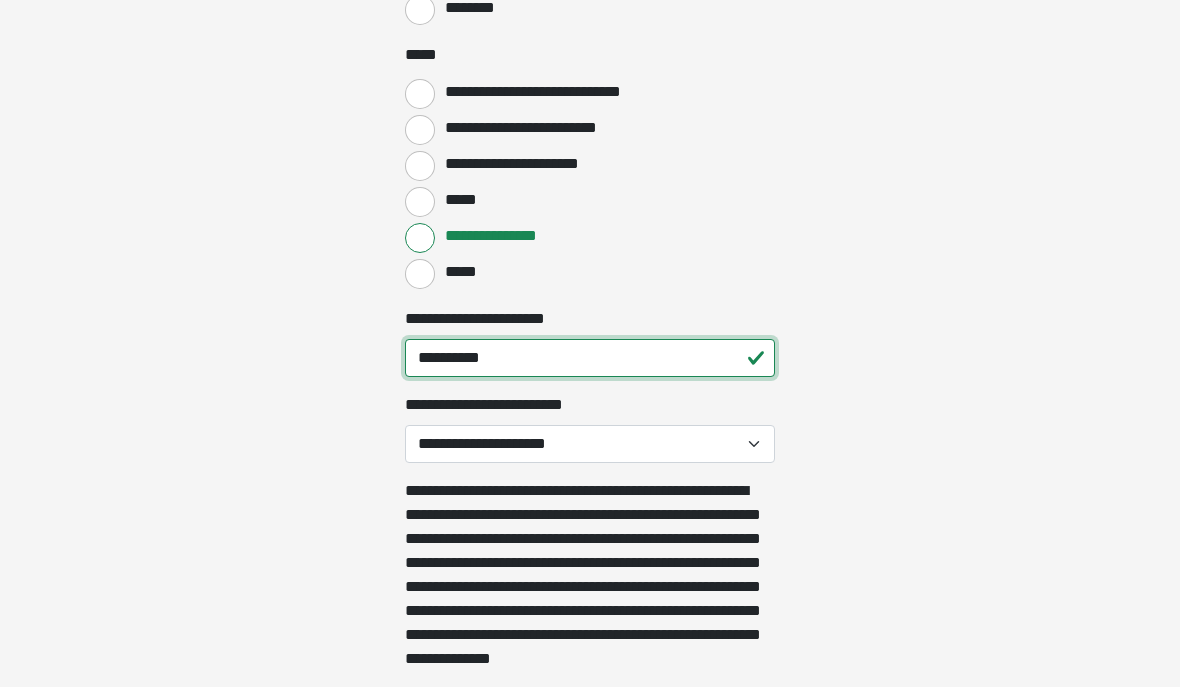 type on "**********" 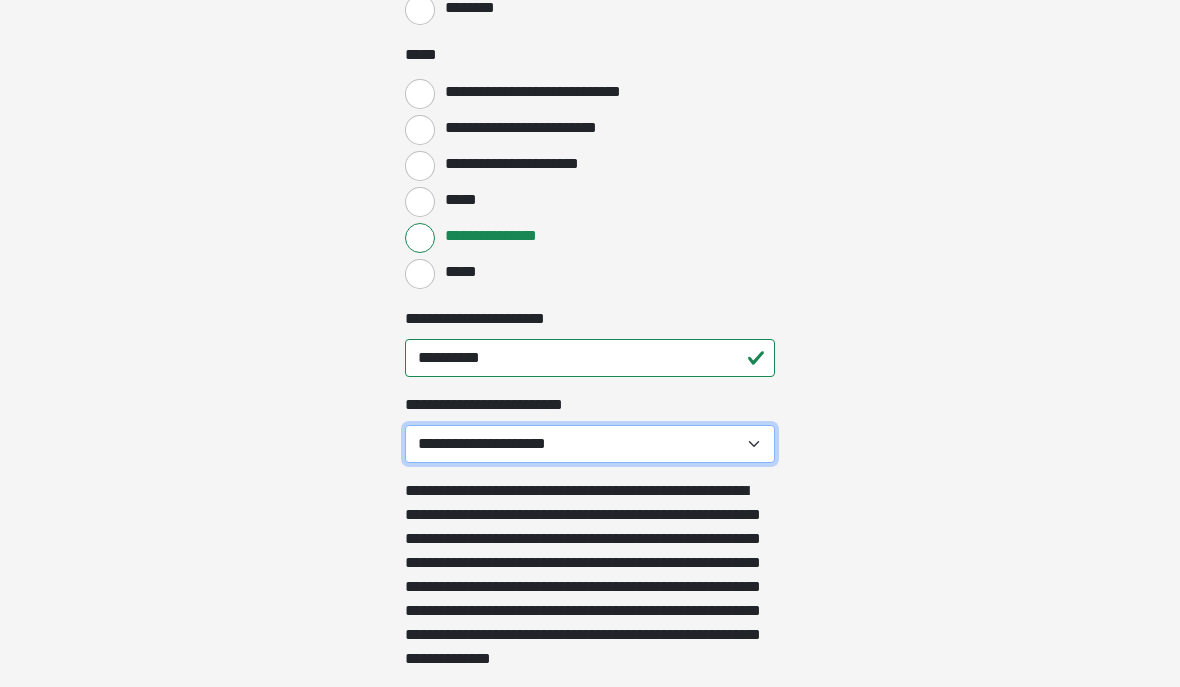 click on "**********" at bounding box center (590, 444) 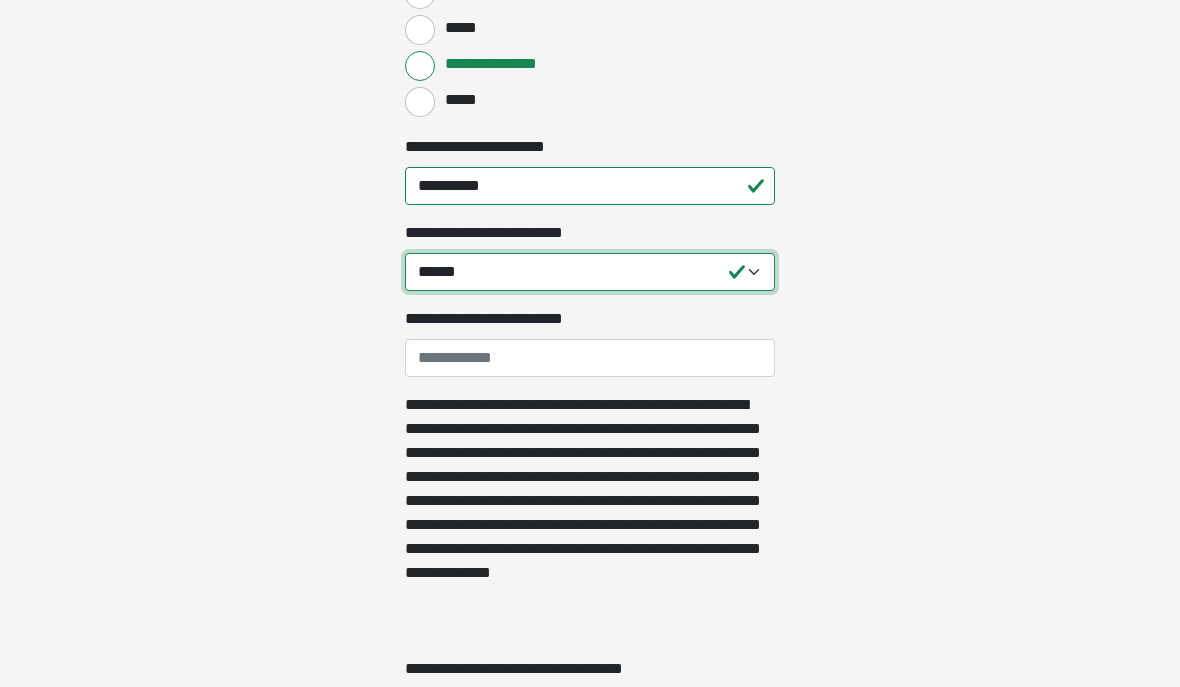 scroll, scrollTop: 4535, scrollLeft: 0, axis: vertical 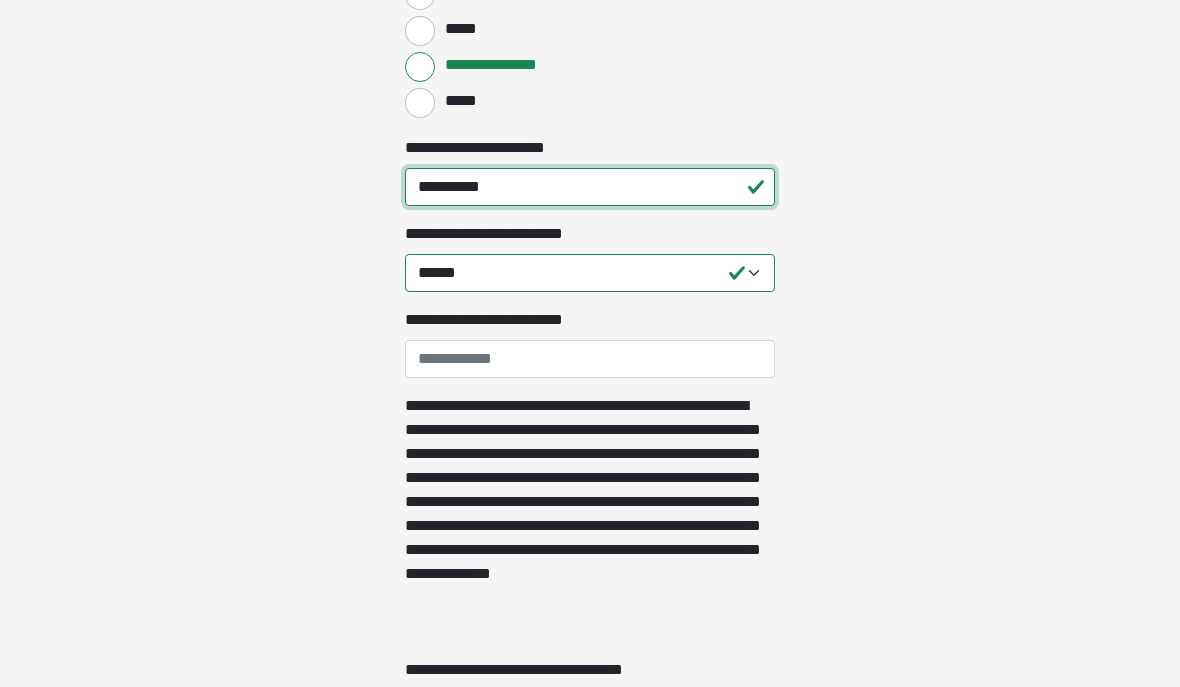 click on "**********" at bounding box center (590, 187) 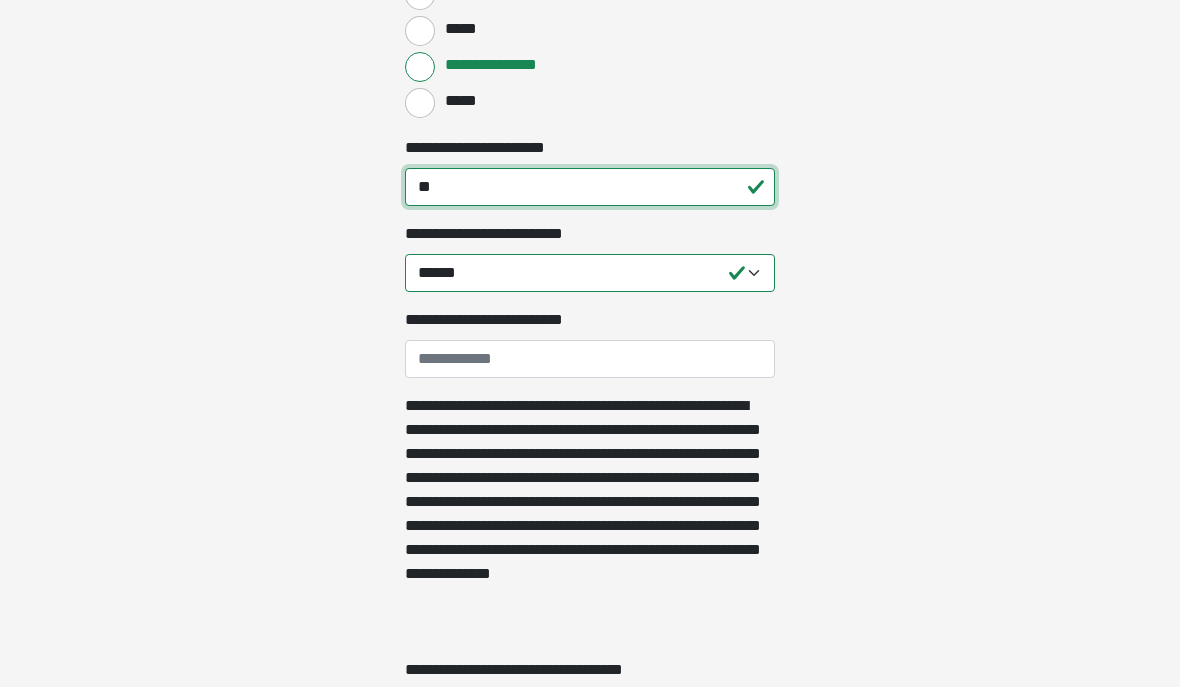 type on "*" 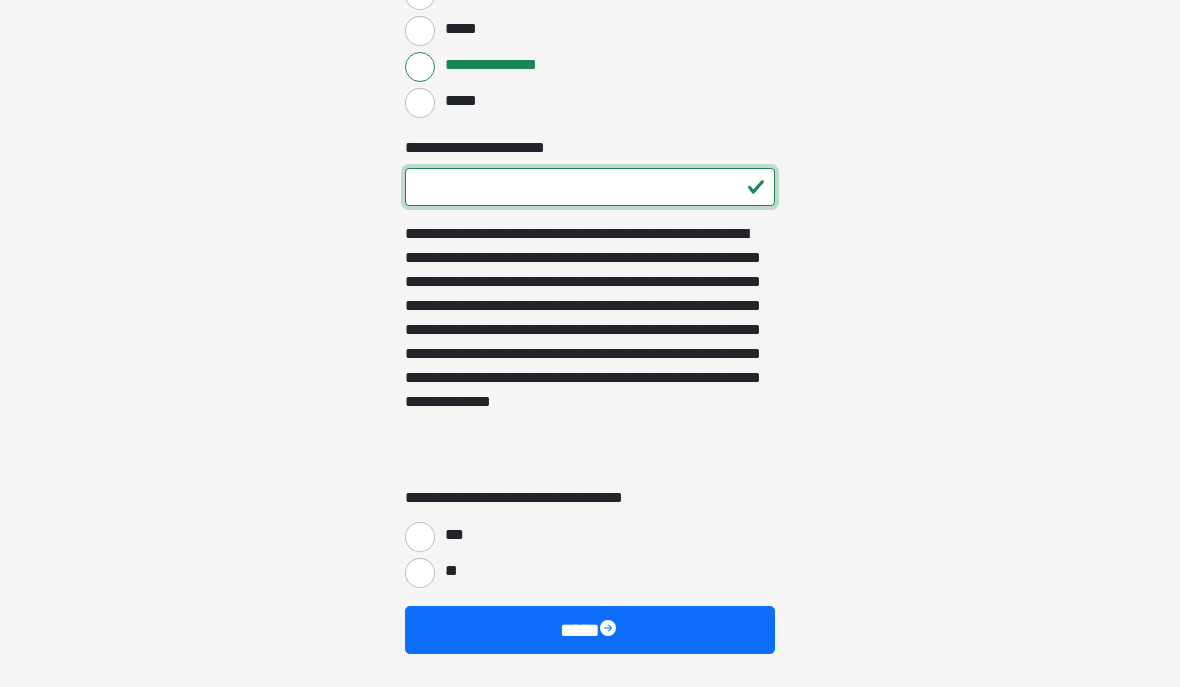 scroll, scrollTop: 4516, scrollLeft: 0, axis: vertical 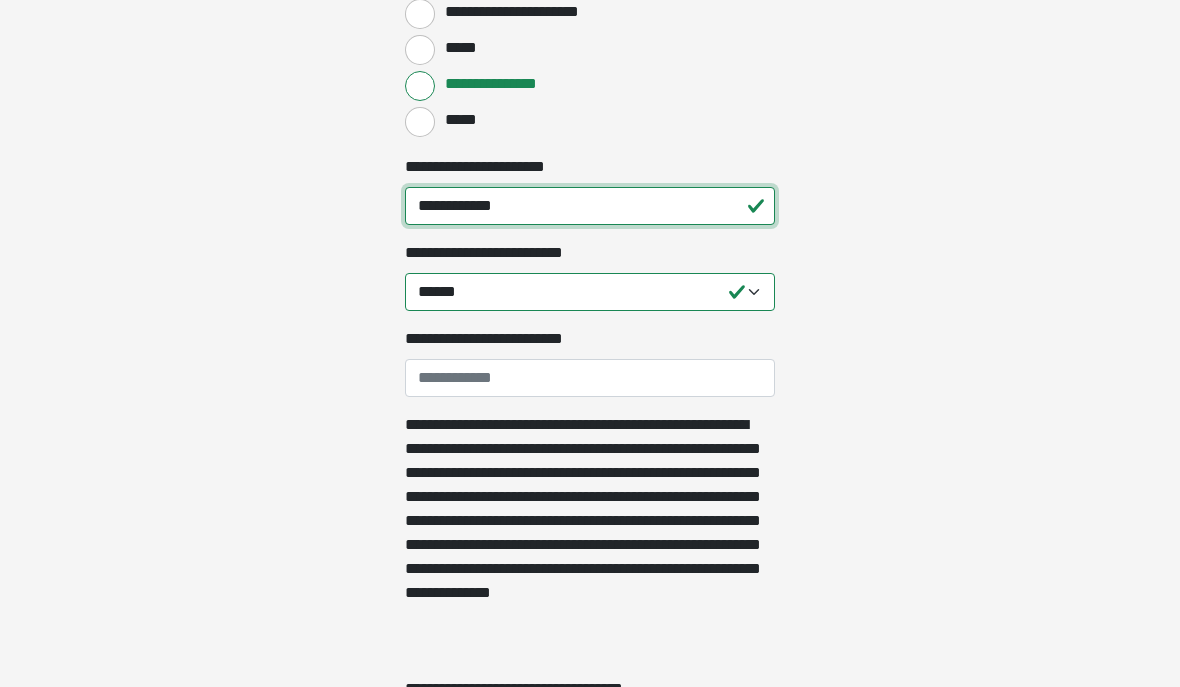 type on "**********" 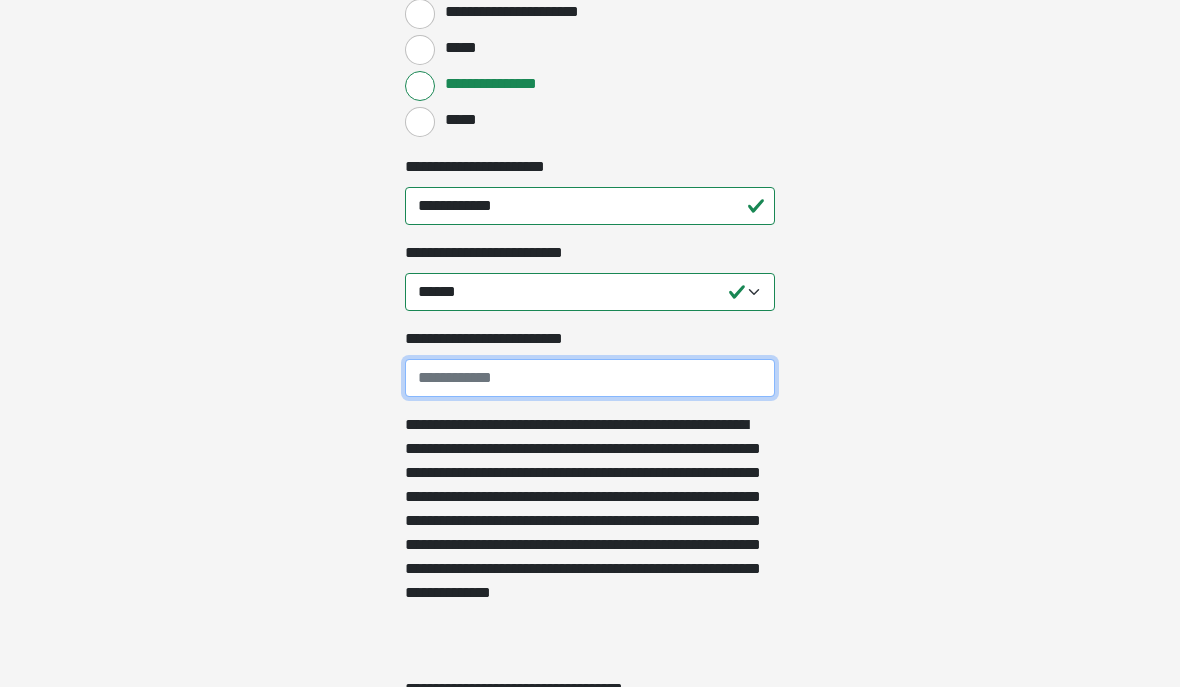 click on "**********" at bounding box center (590, 378) 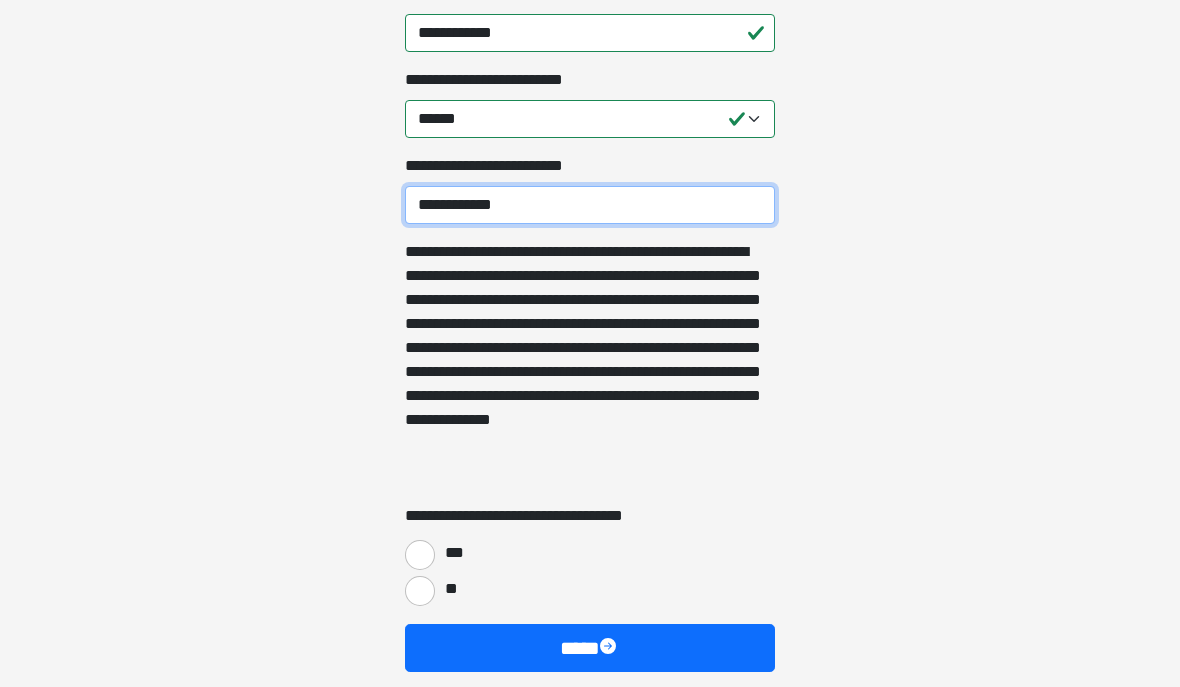 scroll, scrollTop: 4688, scrollLeft: 0, axis: vertical 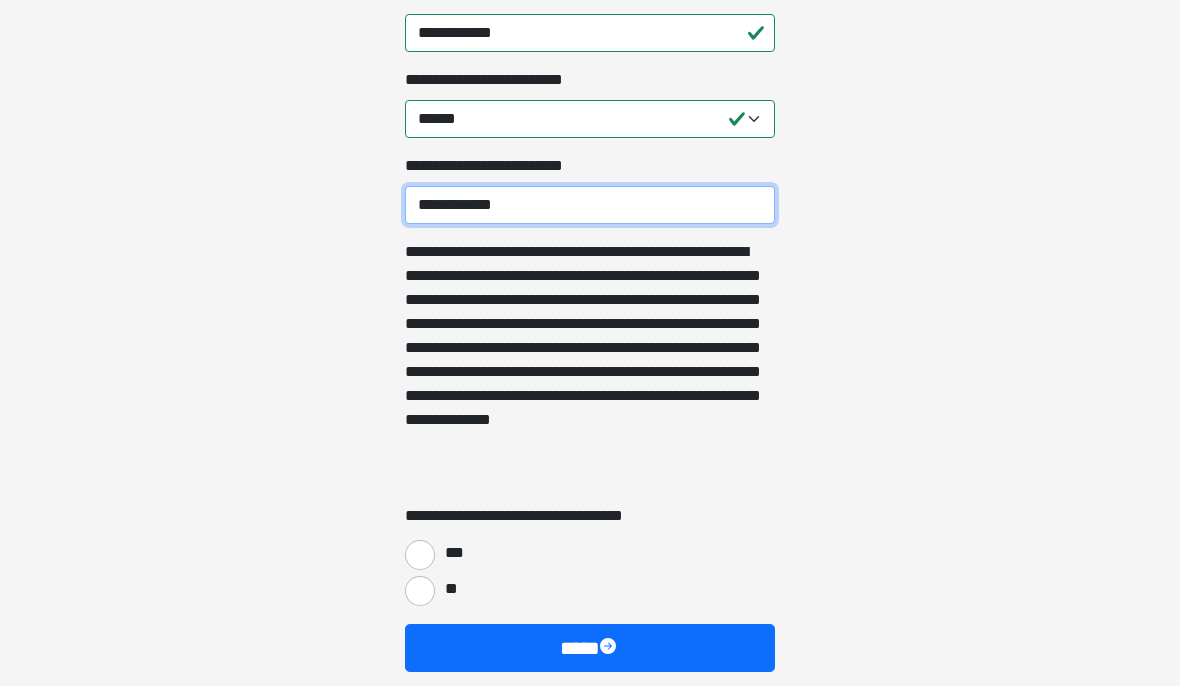 type on "**********" 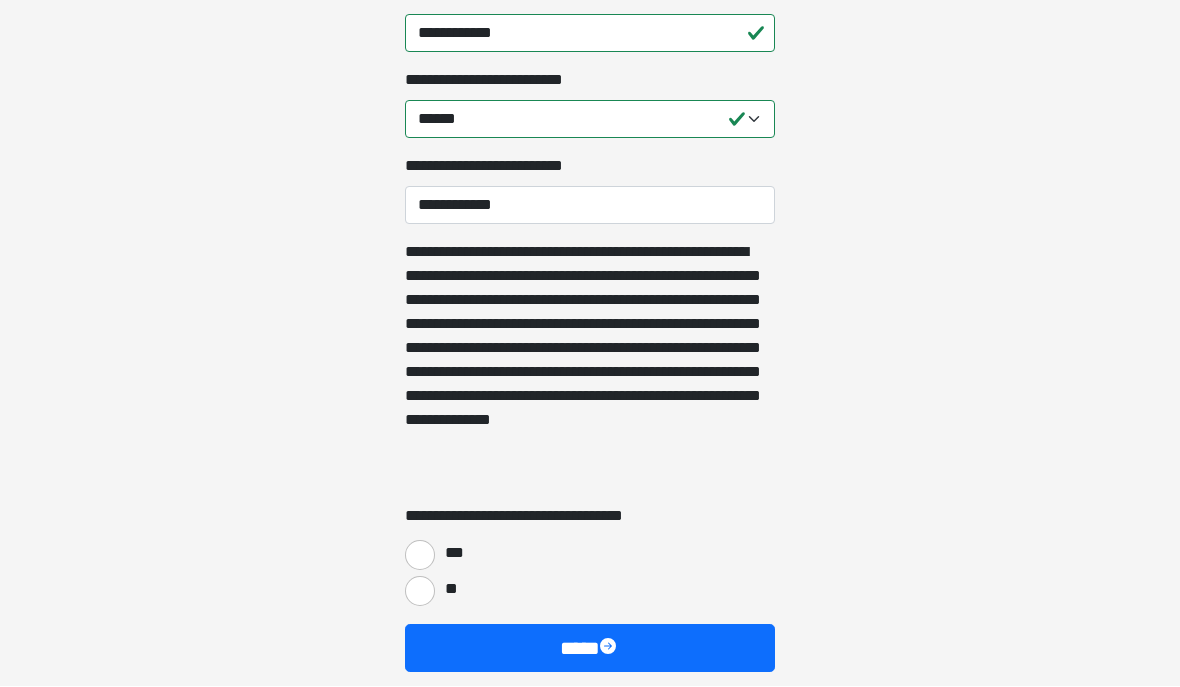 click on "**" at bounding box center [420, 592] 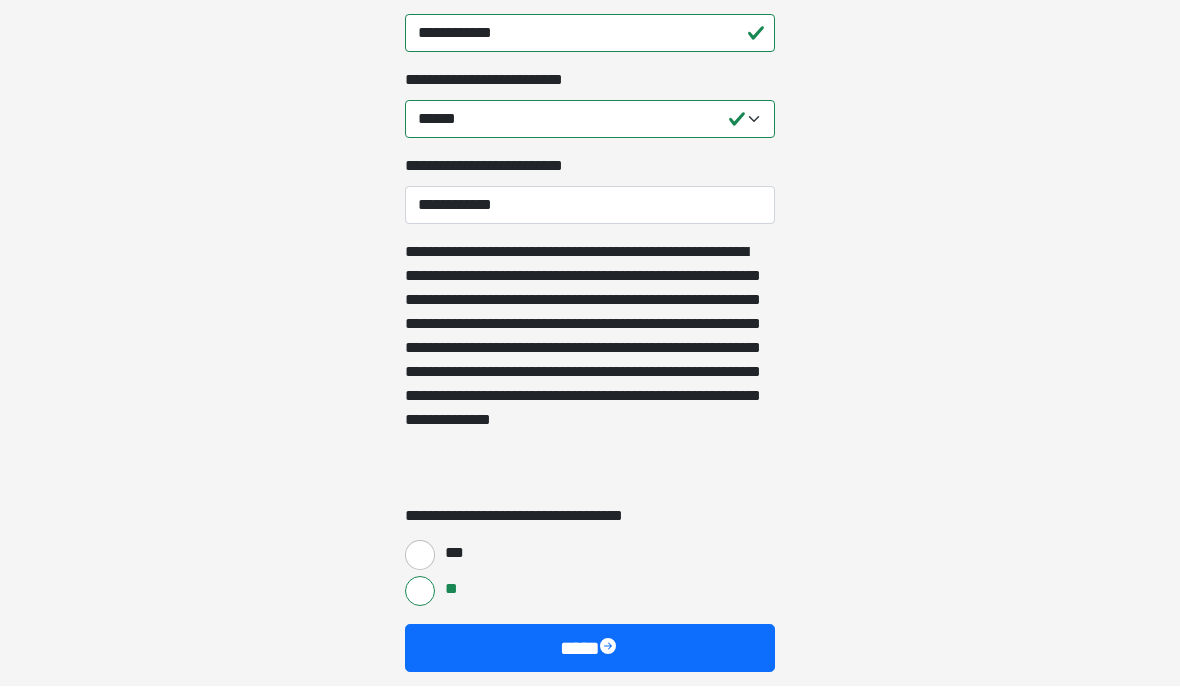 click on "****" at bounding box center [590, 649] 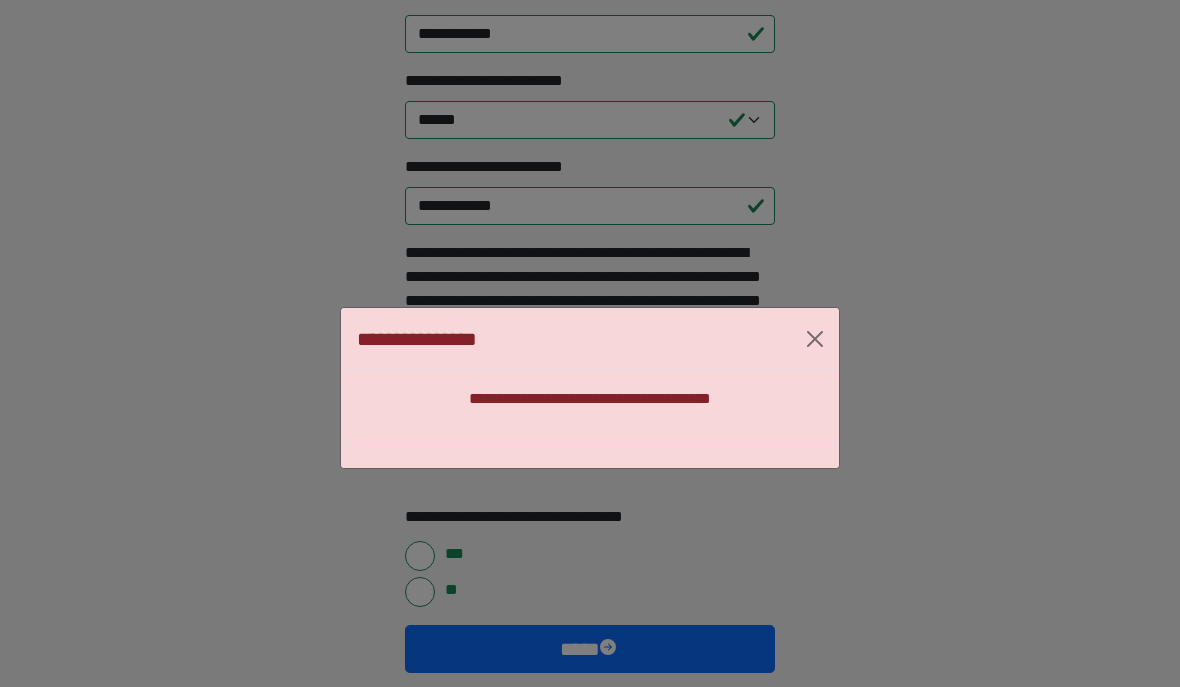click on "**********" at bounding box center (590, 388) 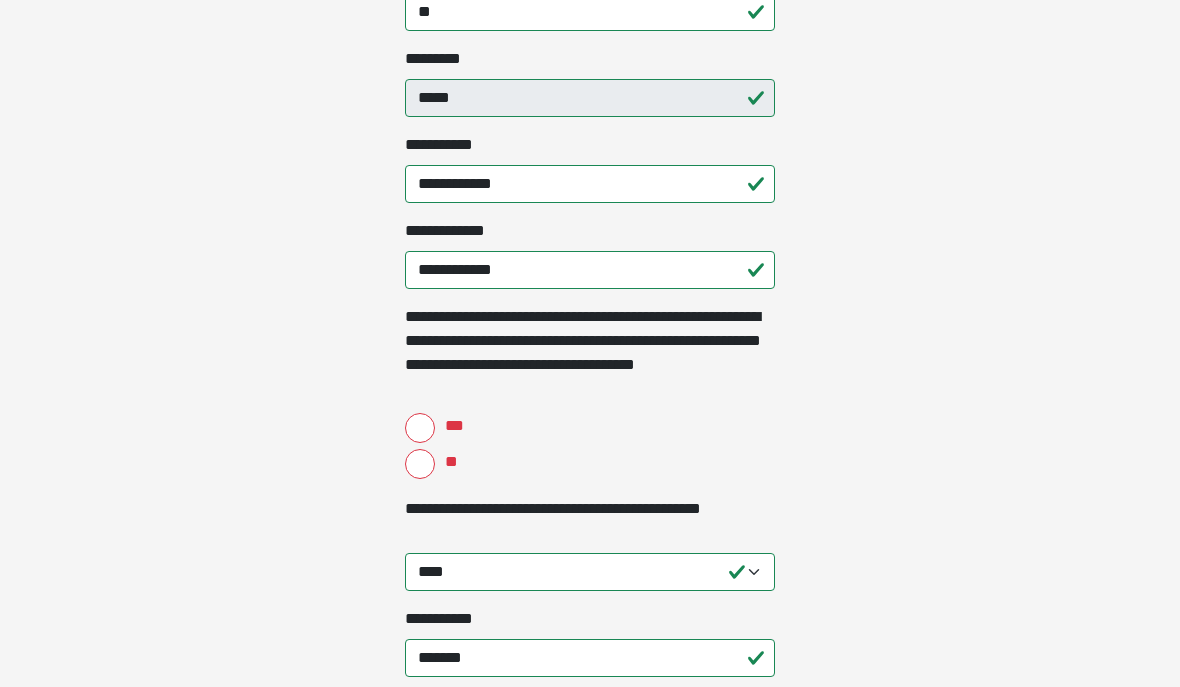 scroll, scrollTop: 1598, scrollLeft: 0, axis: vertical 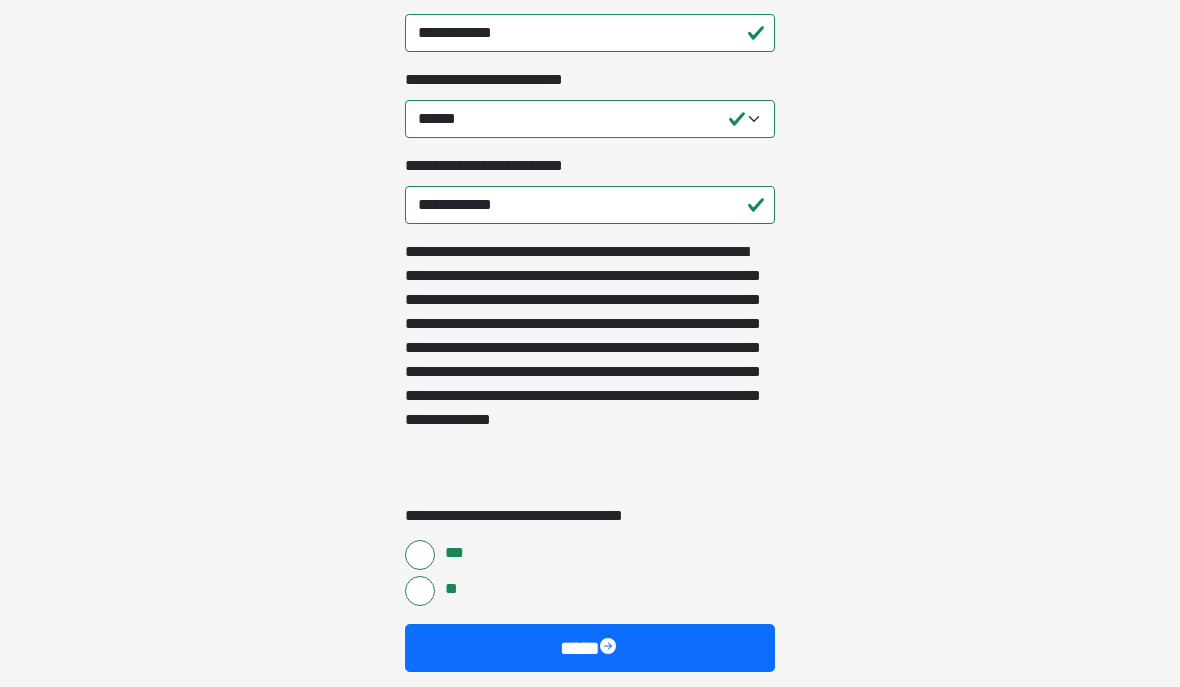 click on "****" at bounding box center [590, 649] 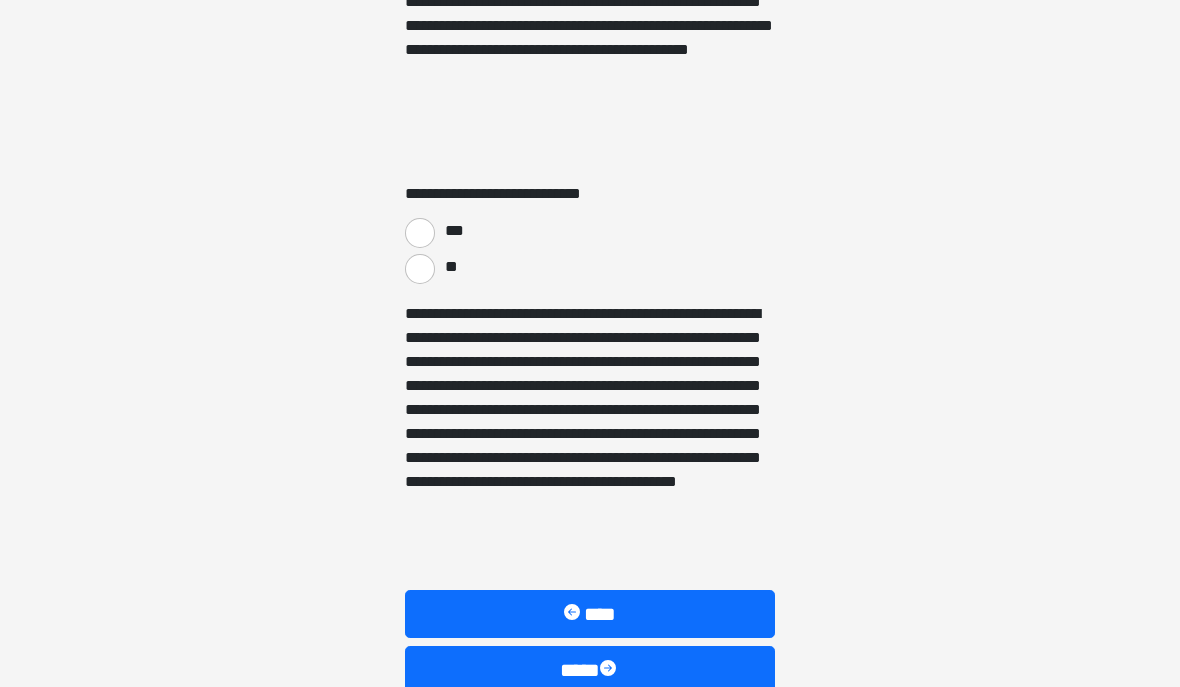 scroll, scrollTop: 3500, scrollLeft: 0, axis: vertical 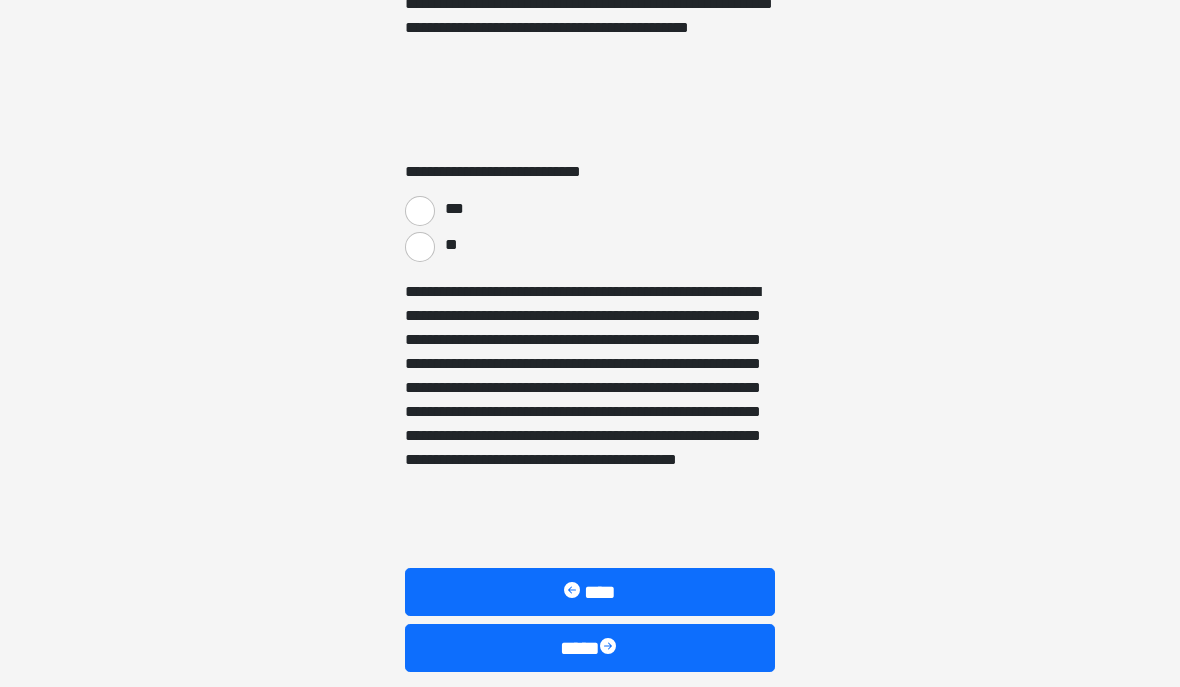 click on "**" at bounding box center [420, 248] 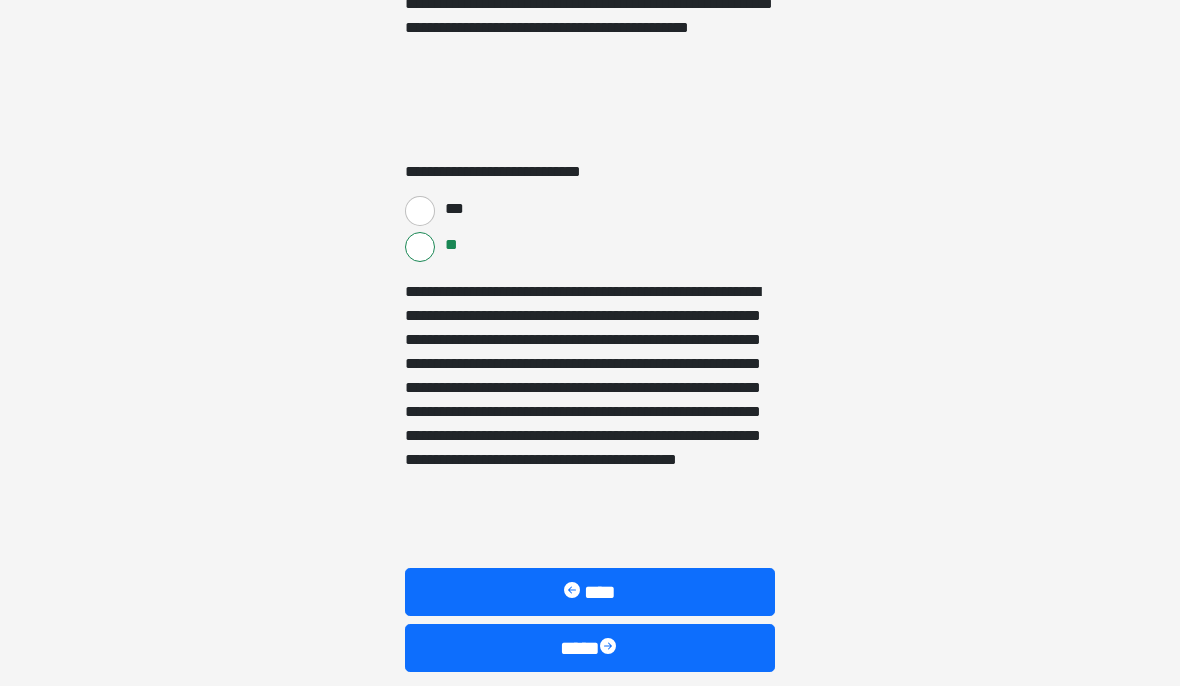 click on "****" at bounding box center (590, 649) 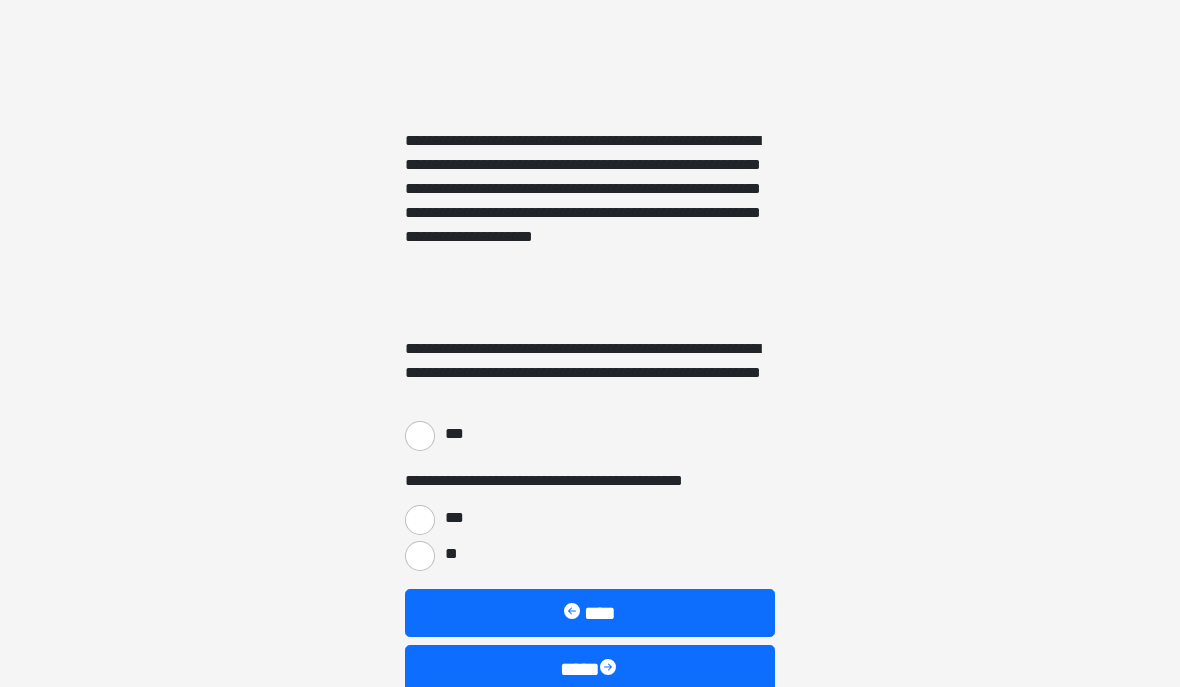 scroll, scrollTop: 2896, scrollLeft: 0, axis: vertical 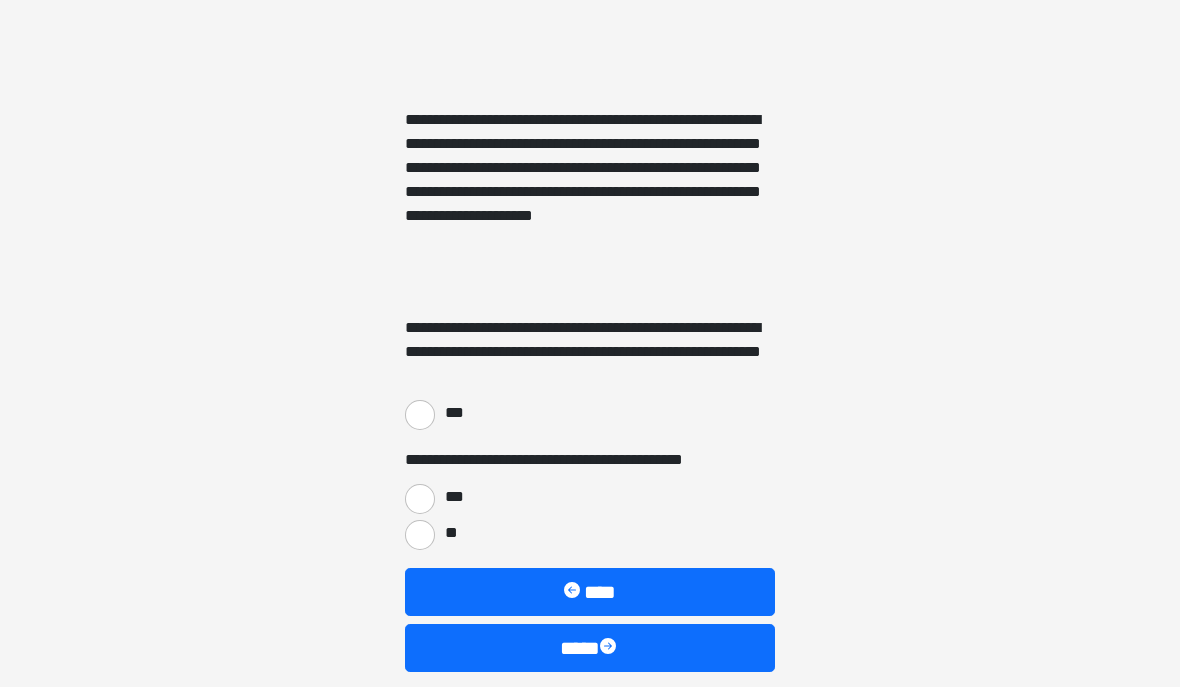 click on "***" at bounding box center [420, 416] 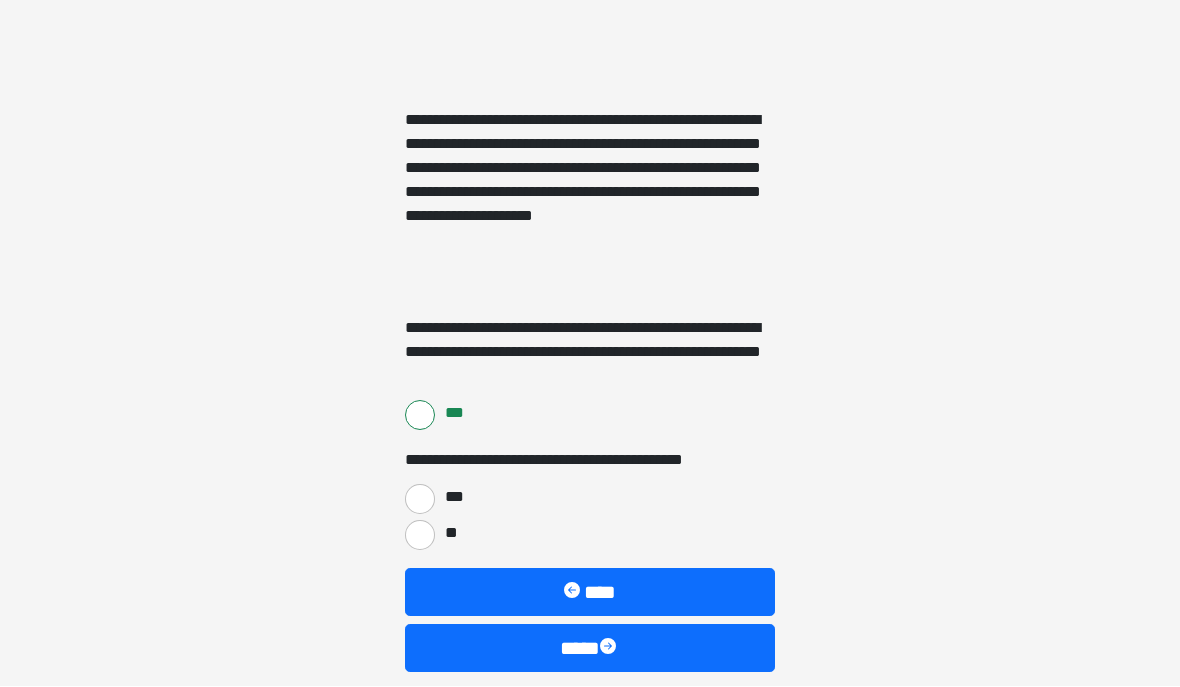 click on "***" at bounding box center [420, 500] 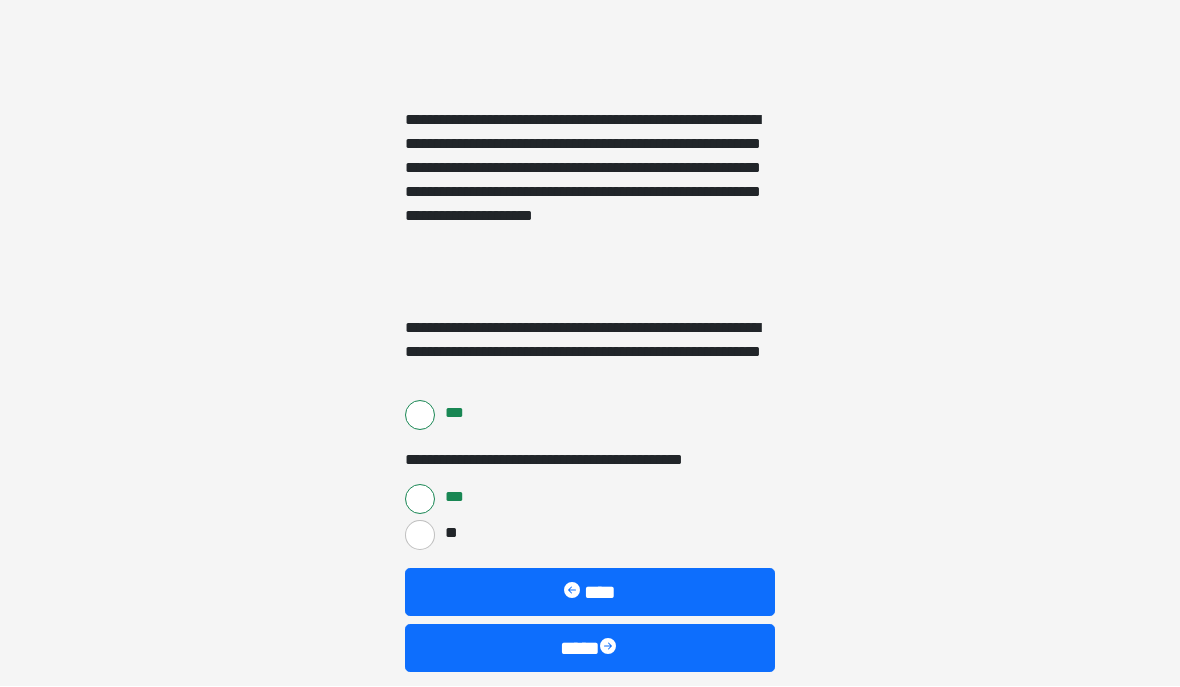 click on "****" at bounding box center (590, 649) 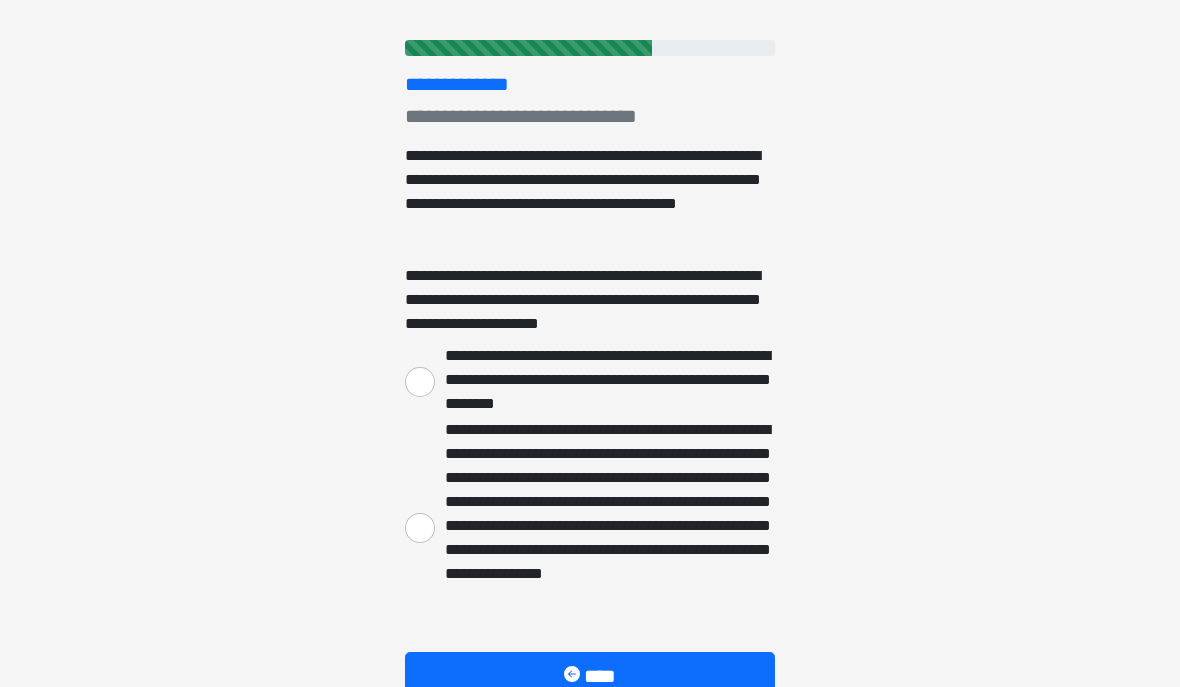 scroll, scrollTop: 221, scrollLeft: 0, axis: vertical 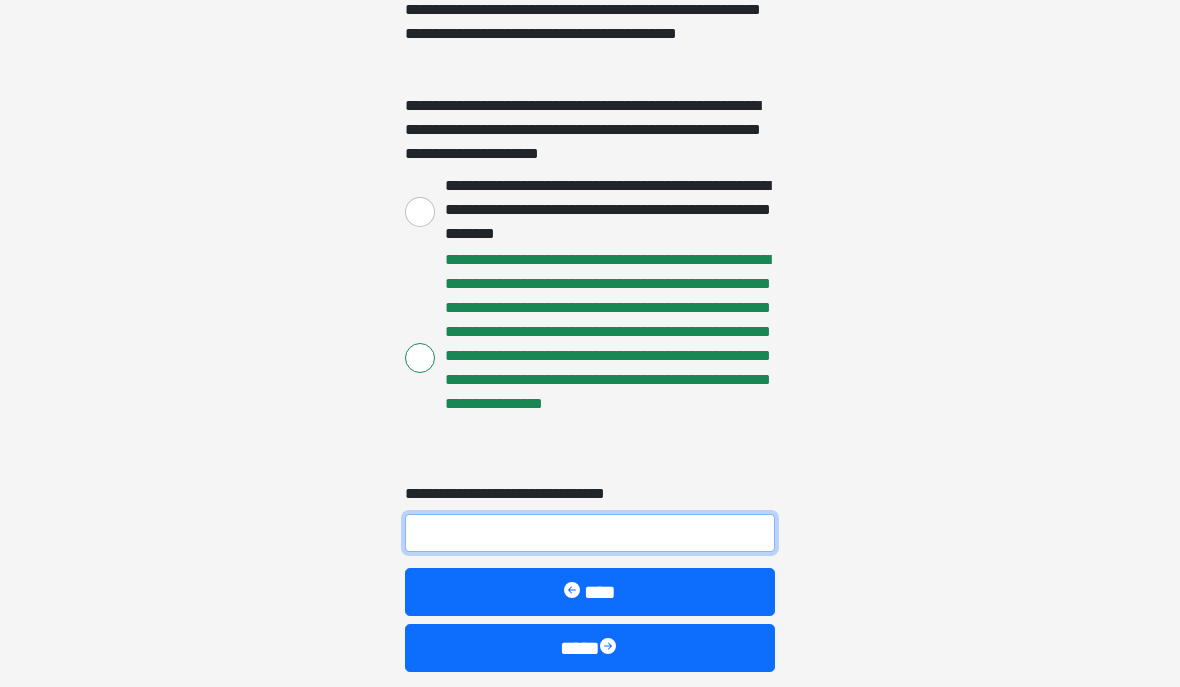 click on "**********" at bounding box center (590, 534) 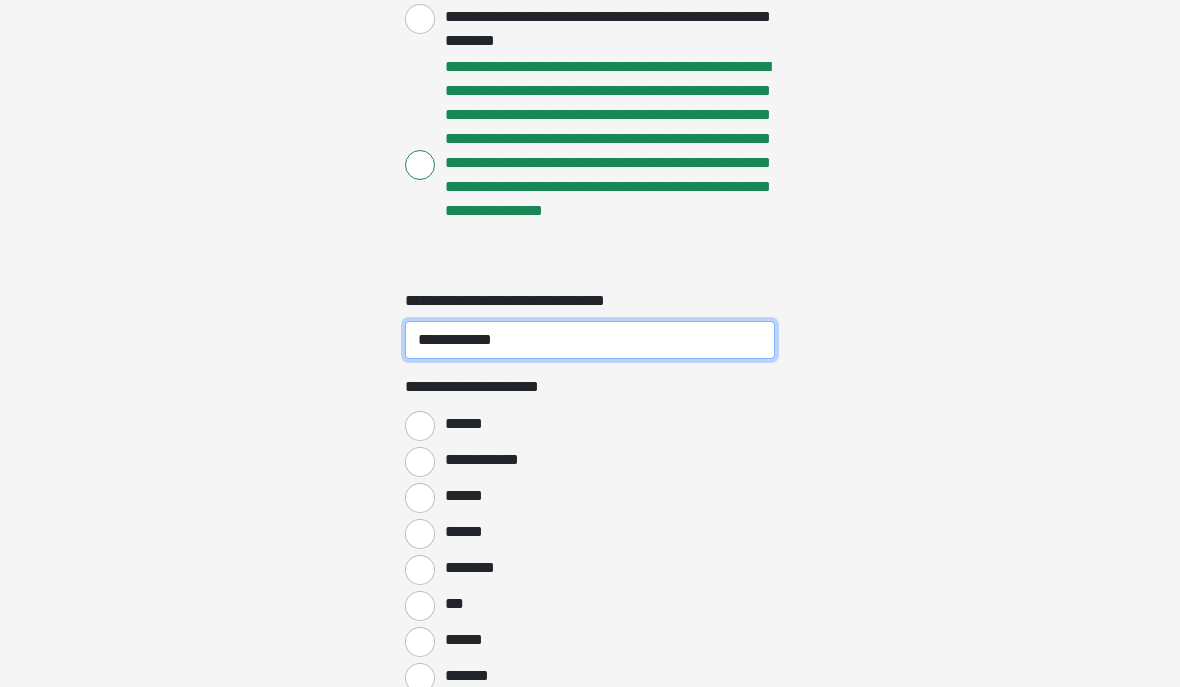 scroll, scrollTop: 583, scrollLeft: 0, axis: vertical 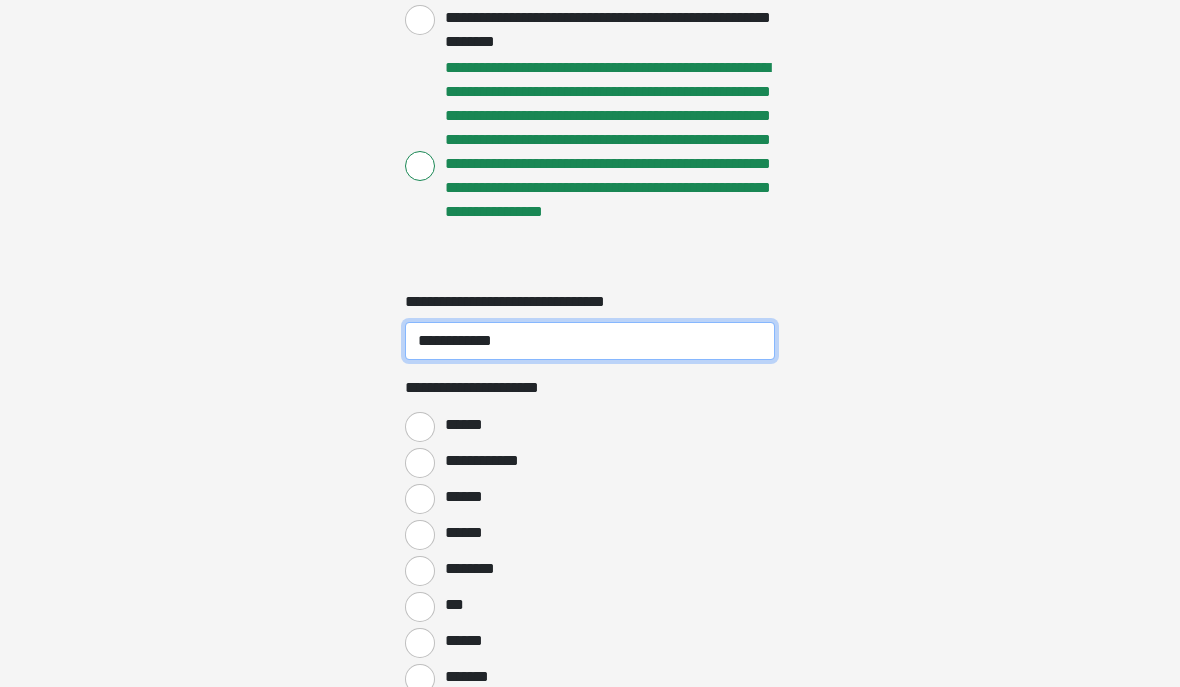 type on "**********" 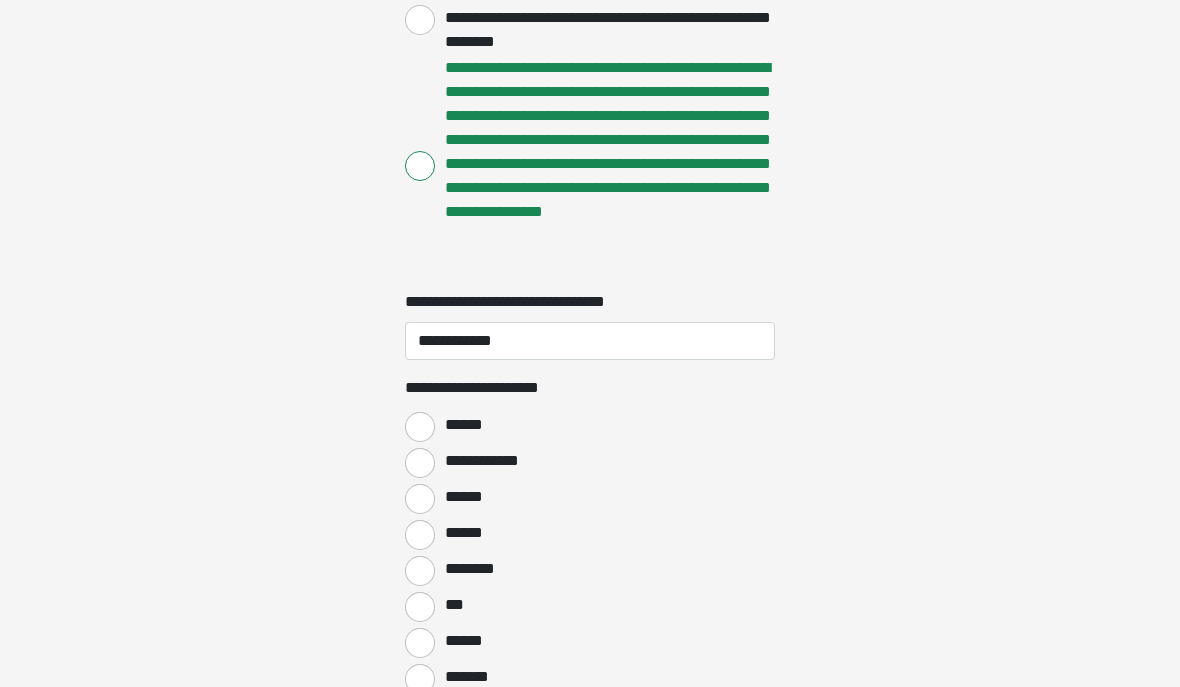 click on "******" at bounding box center [420, 427] 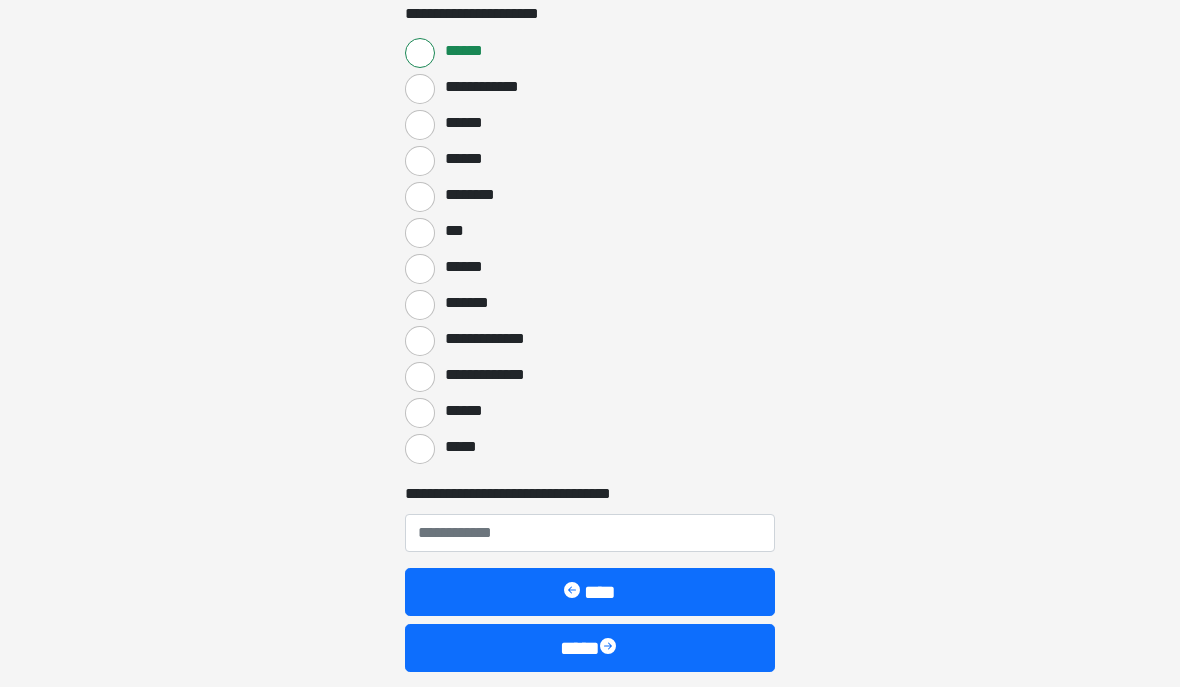 scroll, scrollTop: 956, scrollLeft: 0, axis: vertical 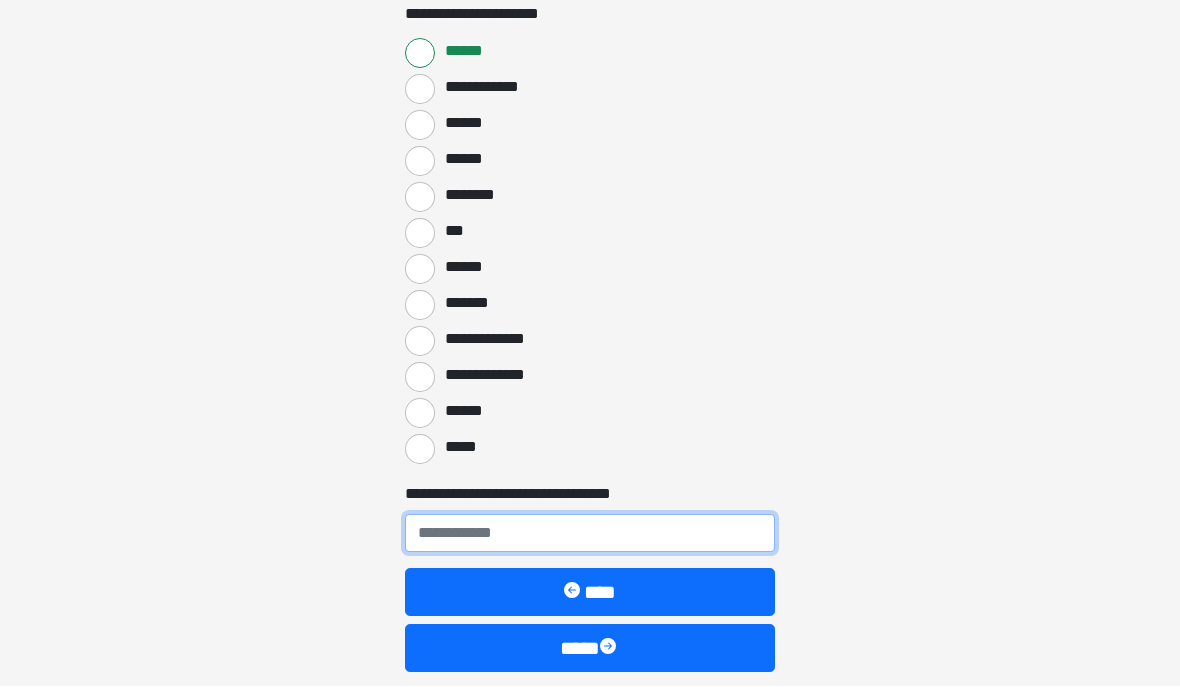 click on "**********" at bounding box center [590, 534] 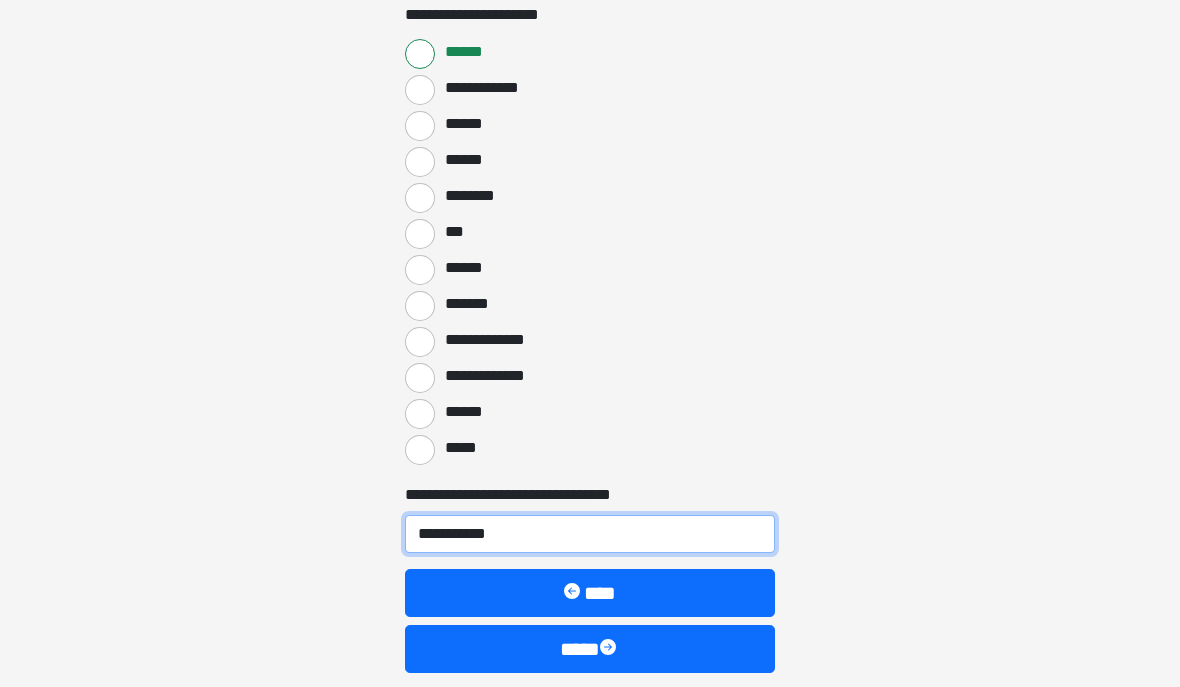 type on "**********" 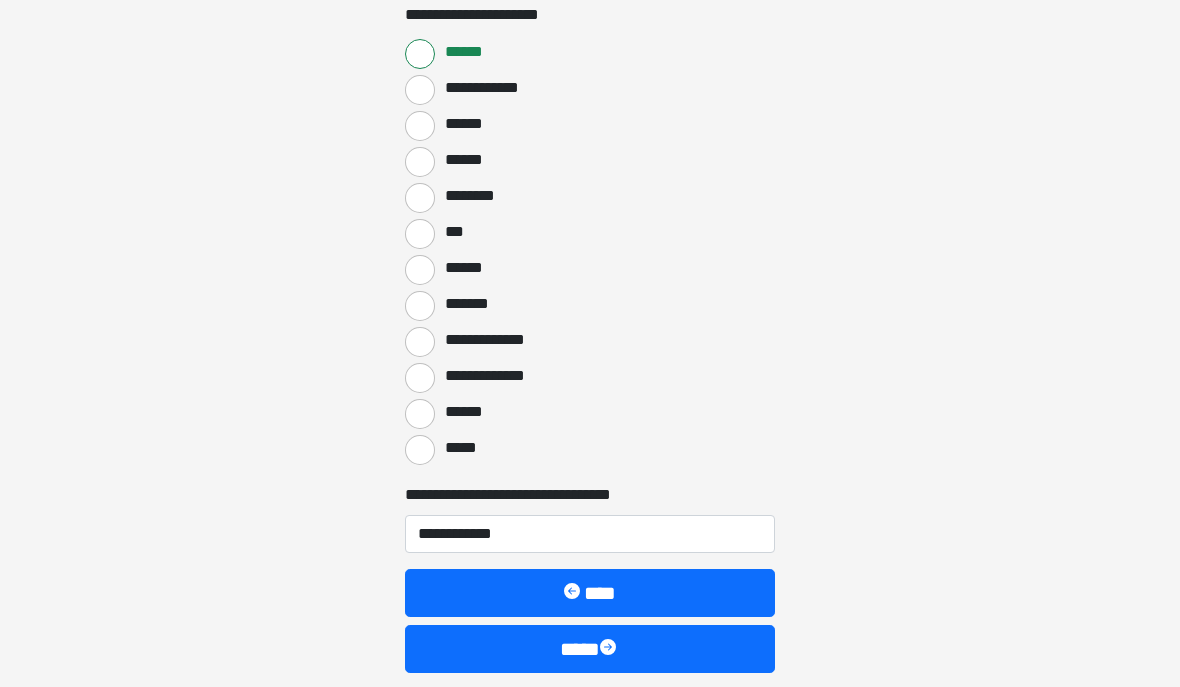 click on "****" at bounding box center (590, 649) 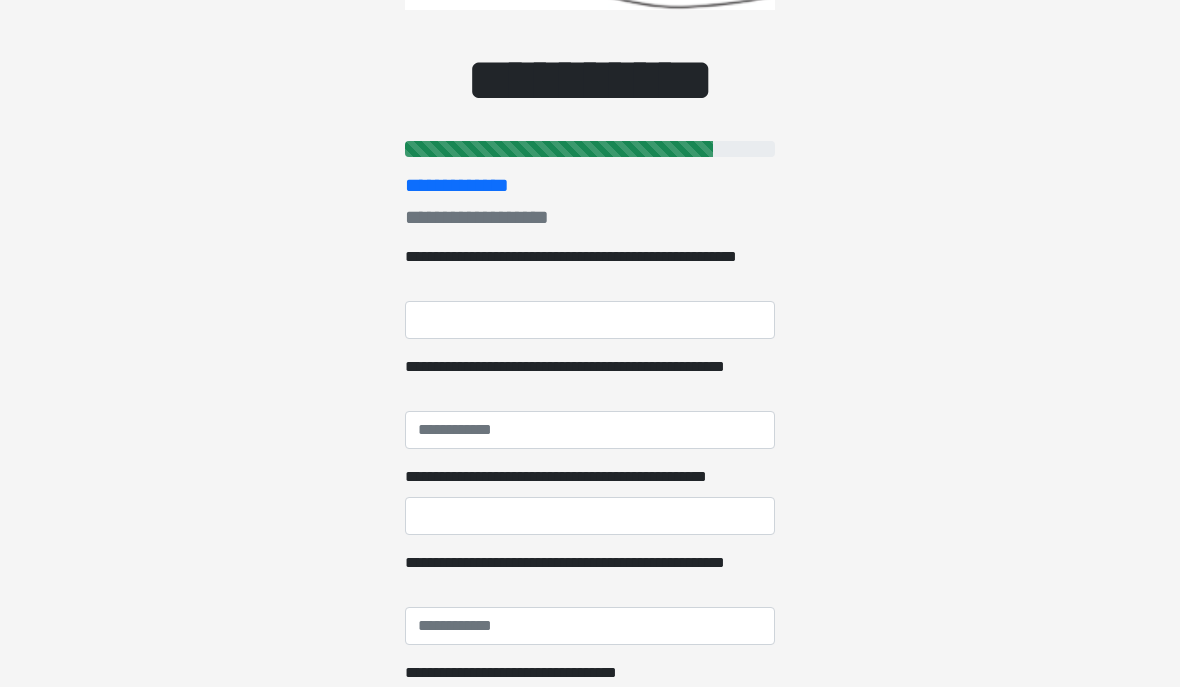 scroll, scrollTop: 0, scrollLeft: 0, axis: both 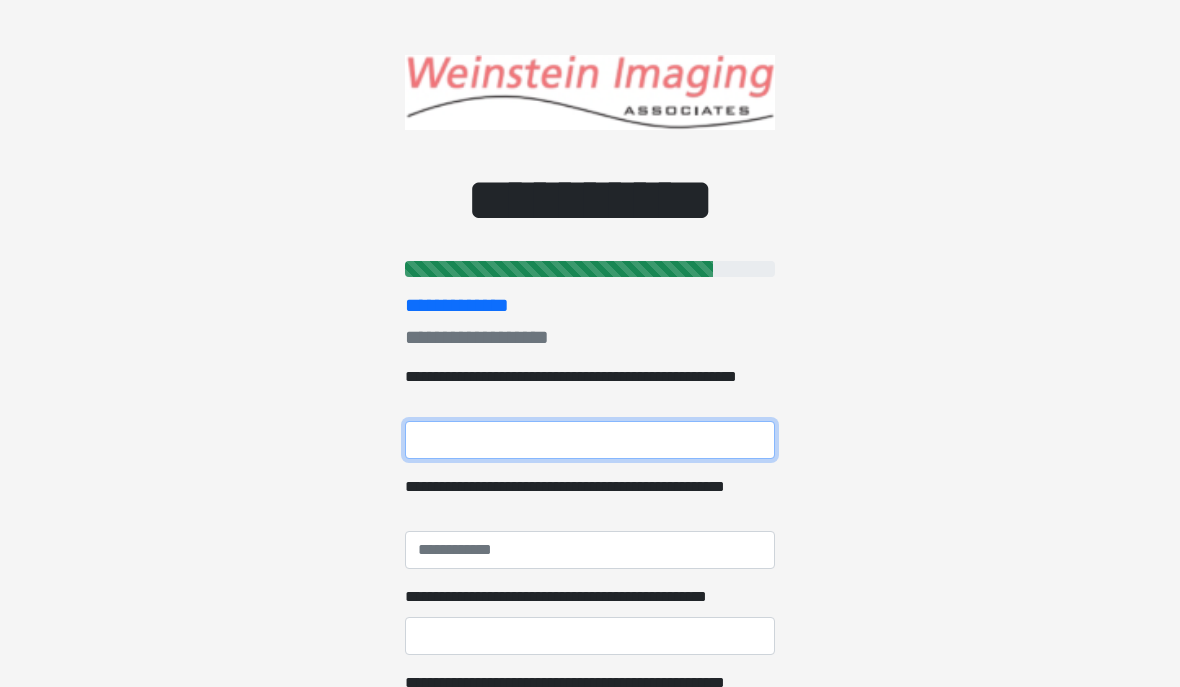 type on "*" 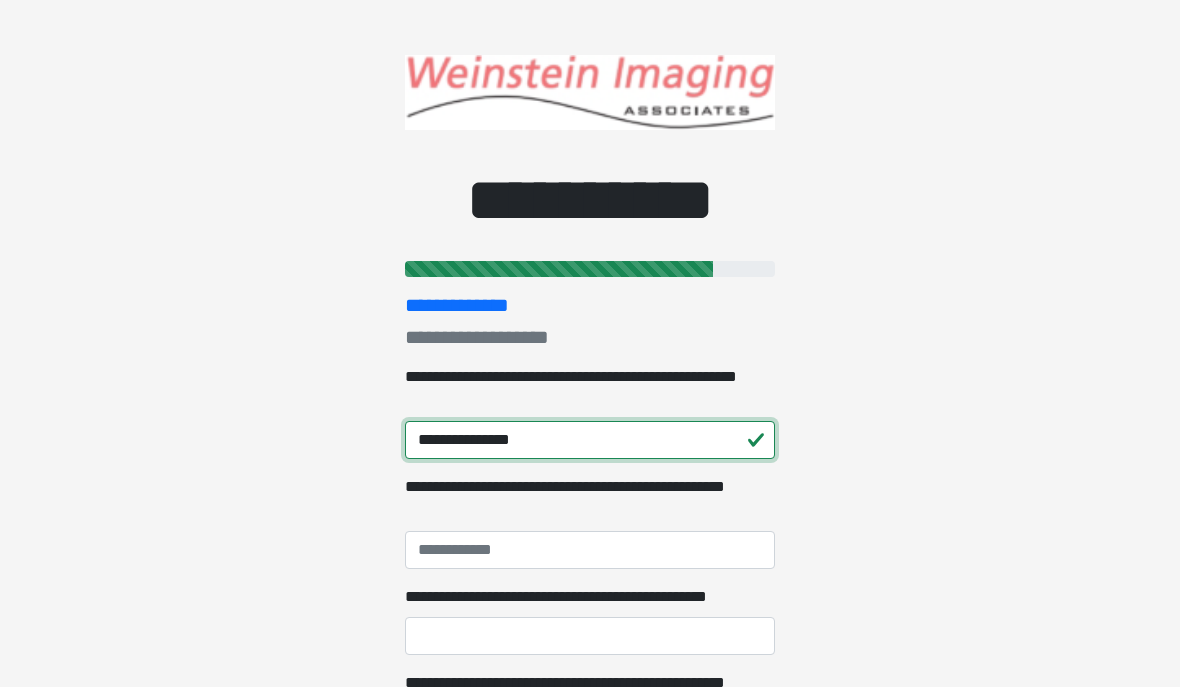 type on "**********" 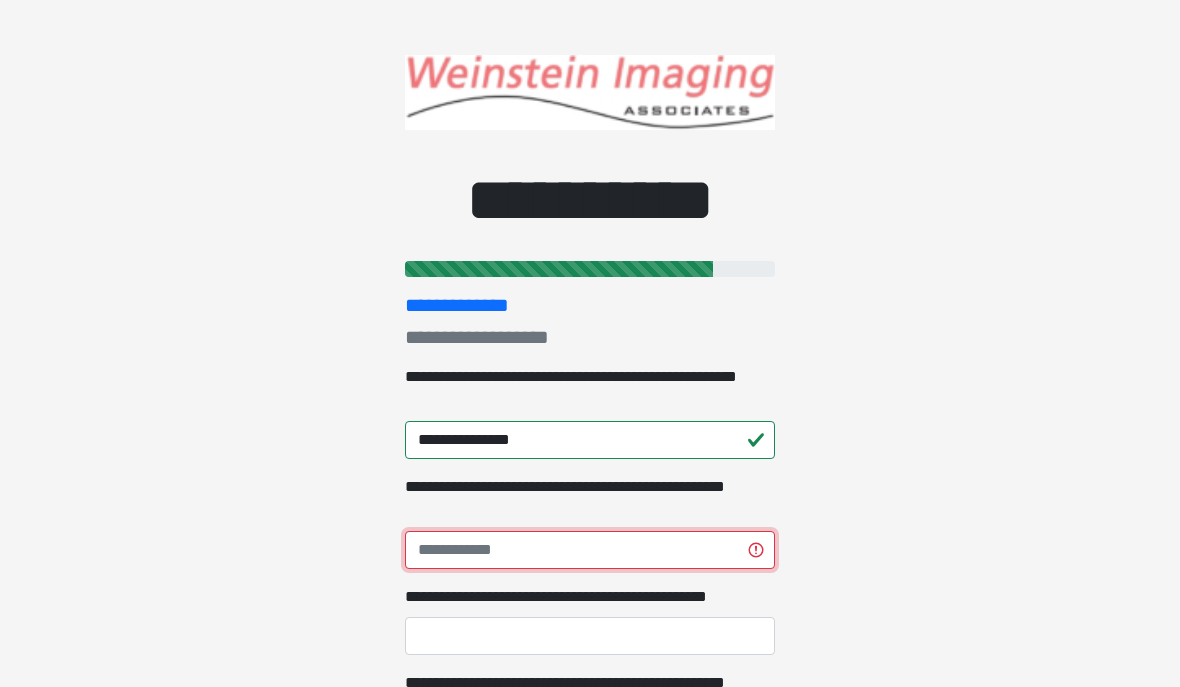 type on "*" 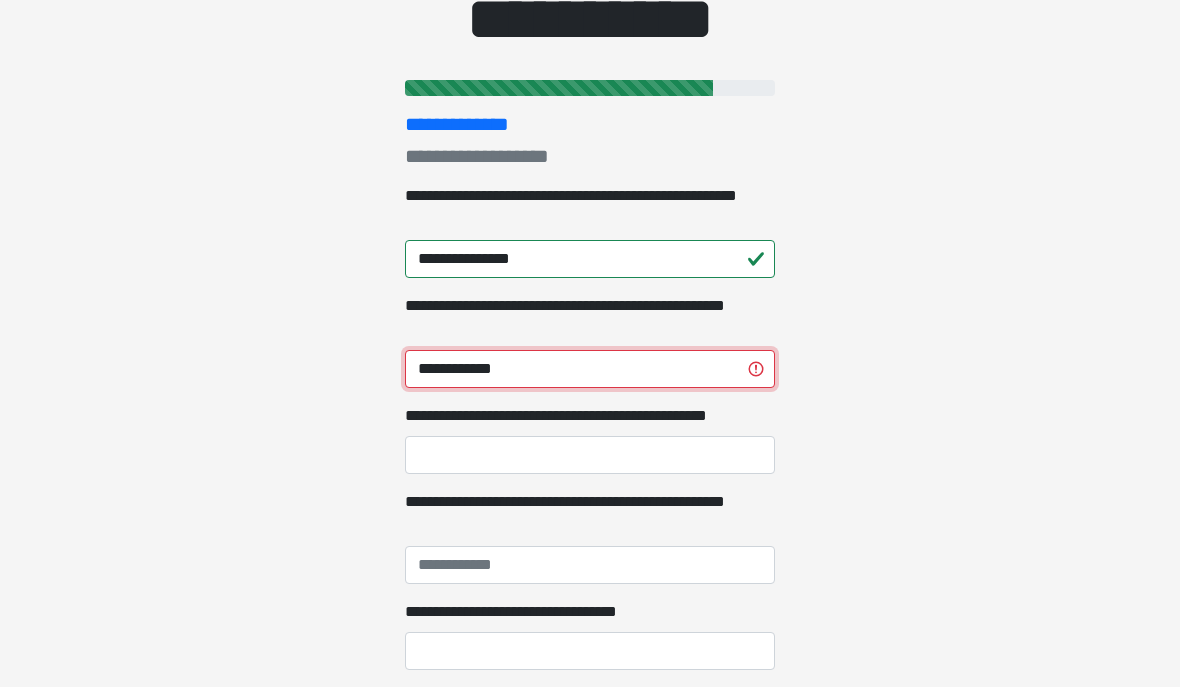 scroll, scrollTop: 185, scrollLeft: 0, axis: vertical 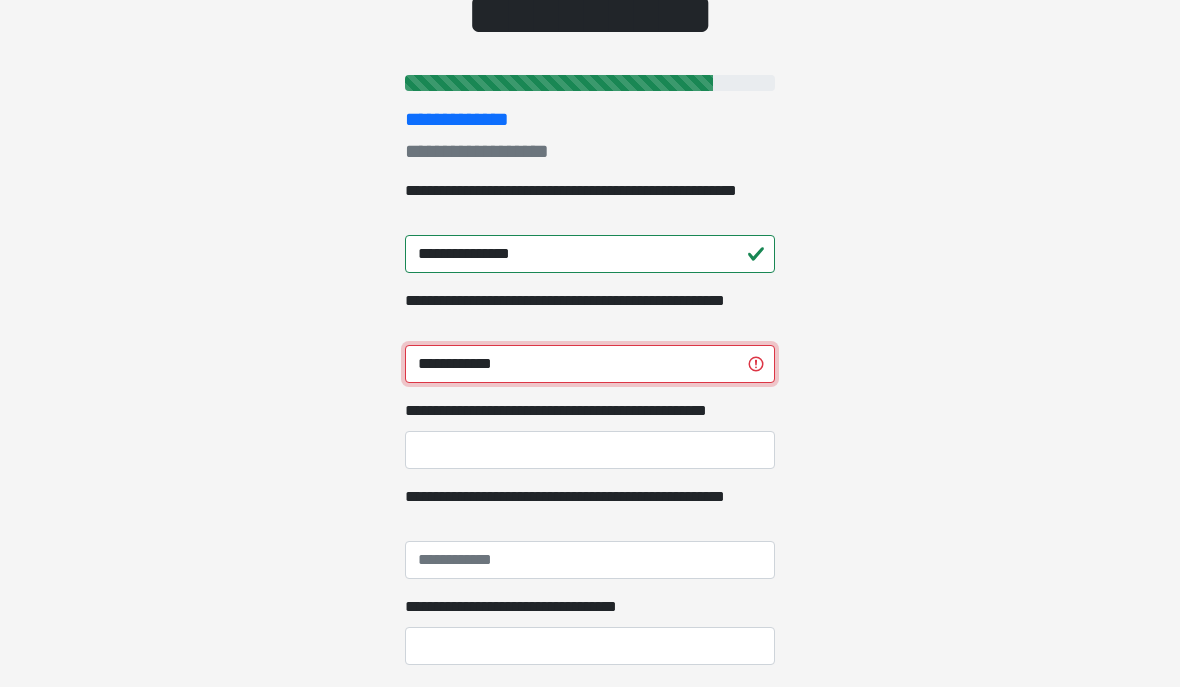 type on "**********" 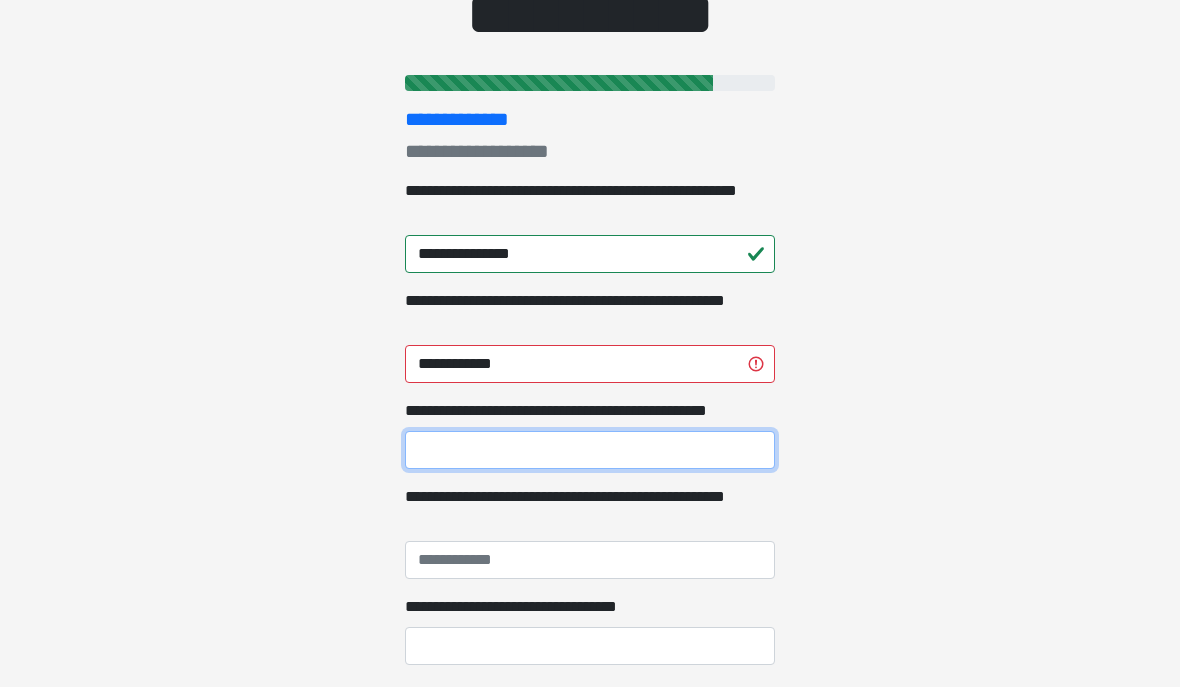 scroll, scrollTop: 186, scrollLeft: 0, axis: vertical 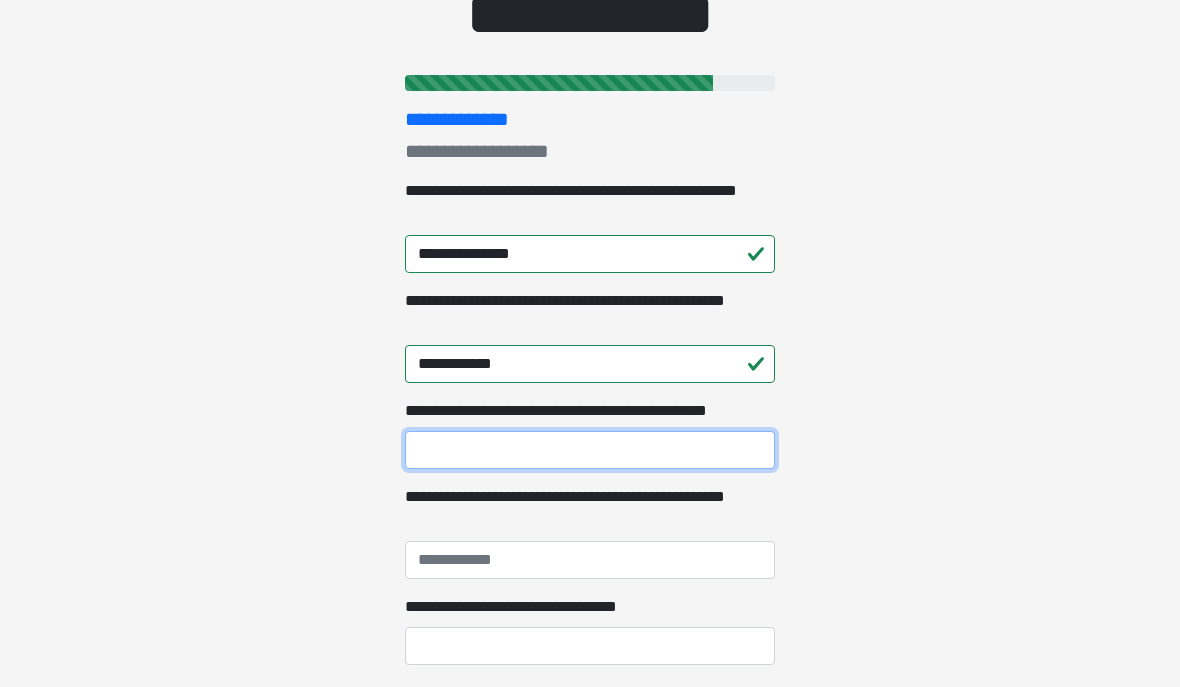 type on "*" 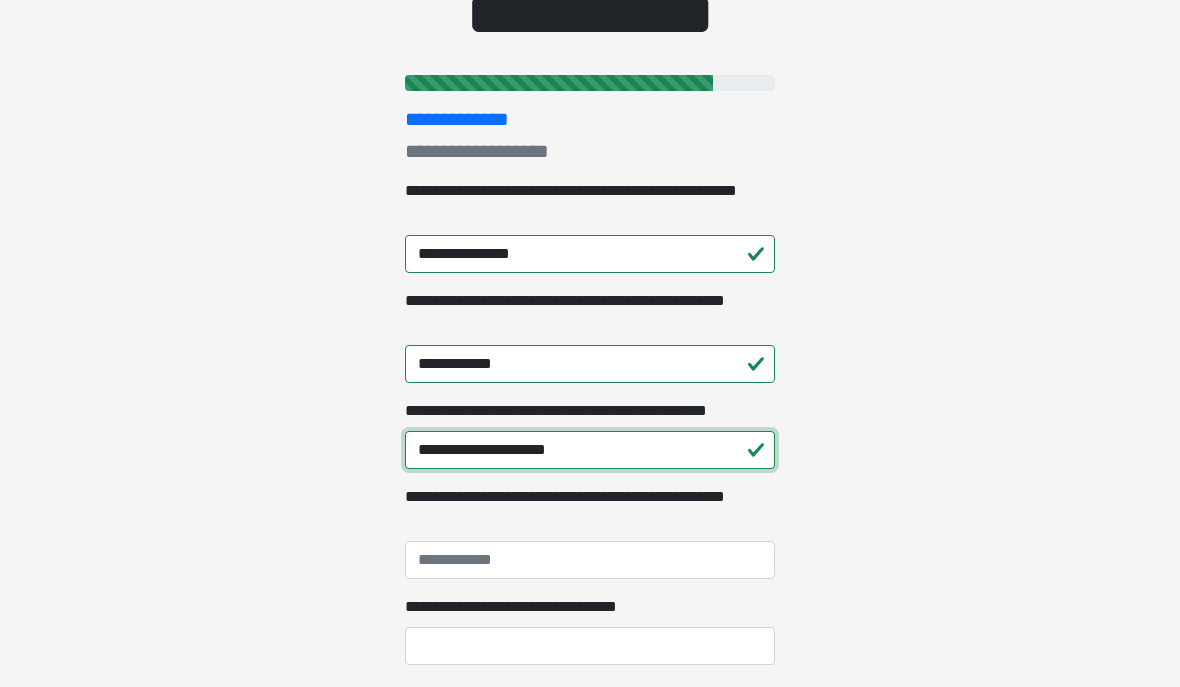 type on "**********" 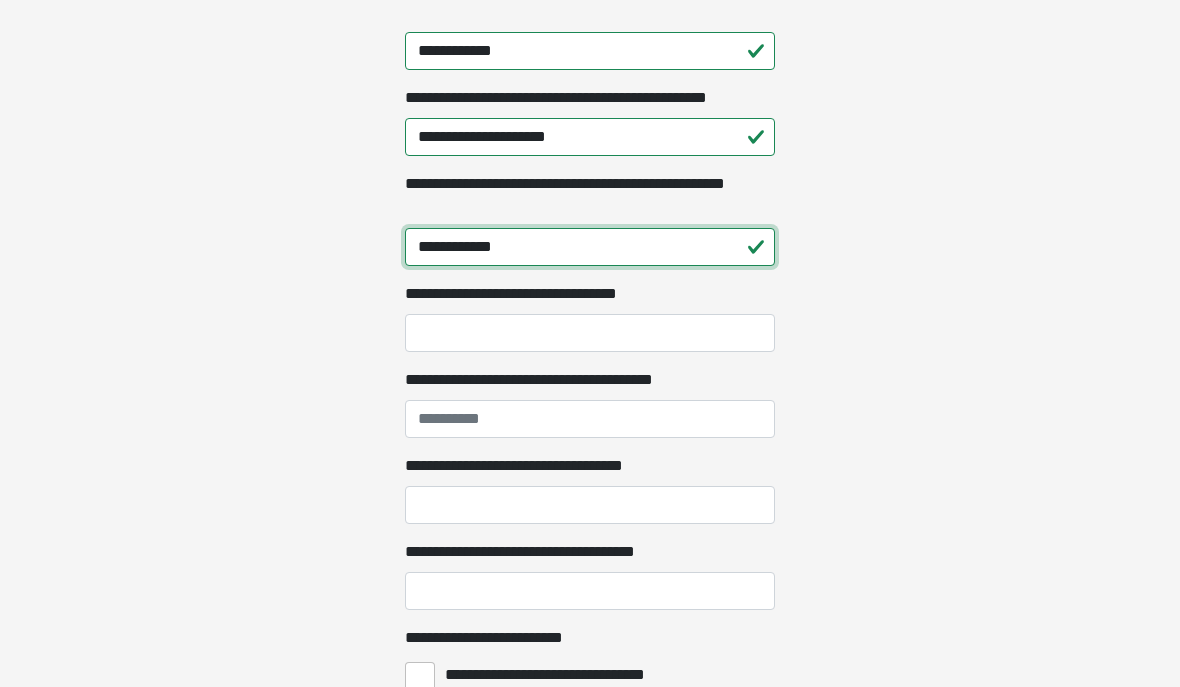 scroll, scrollTop: 498, scrollLeft: 0, axis: vertical 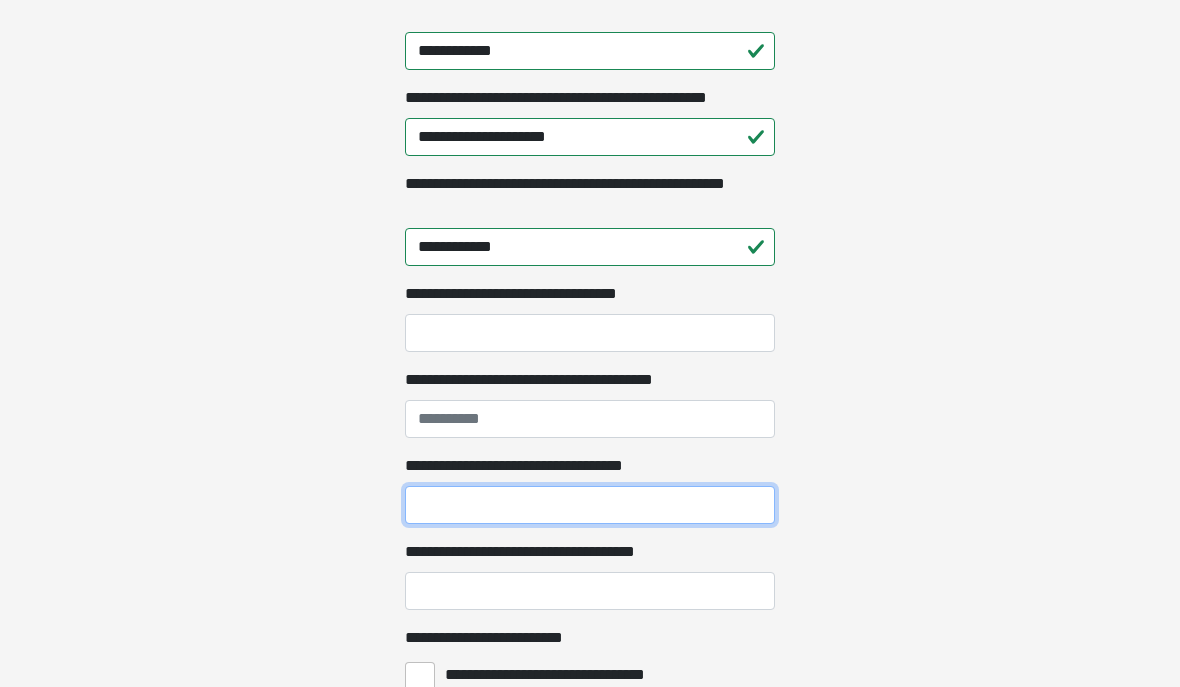 click on "**********" at bounding box center (590, 506) 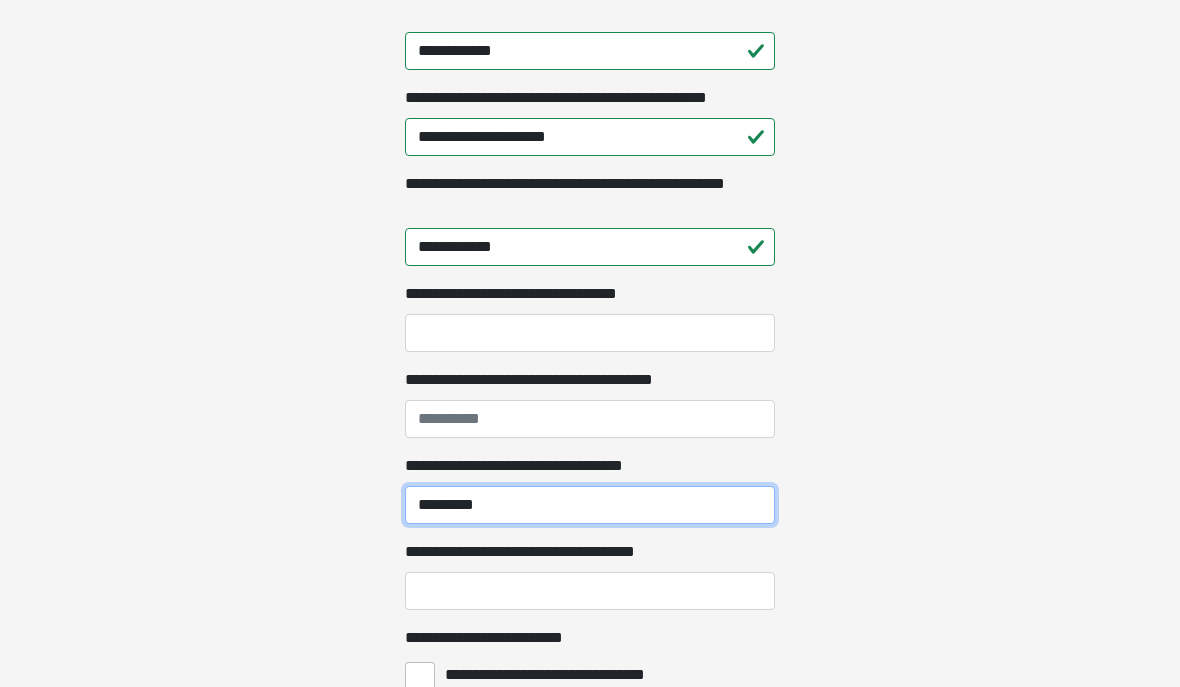 type on "*********" 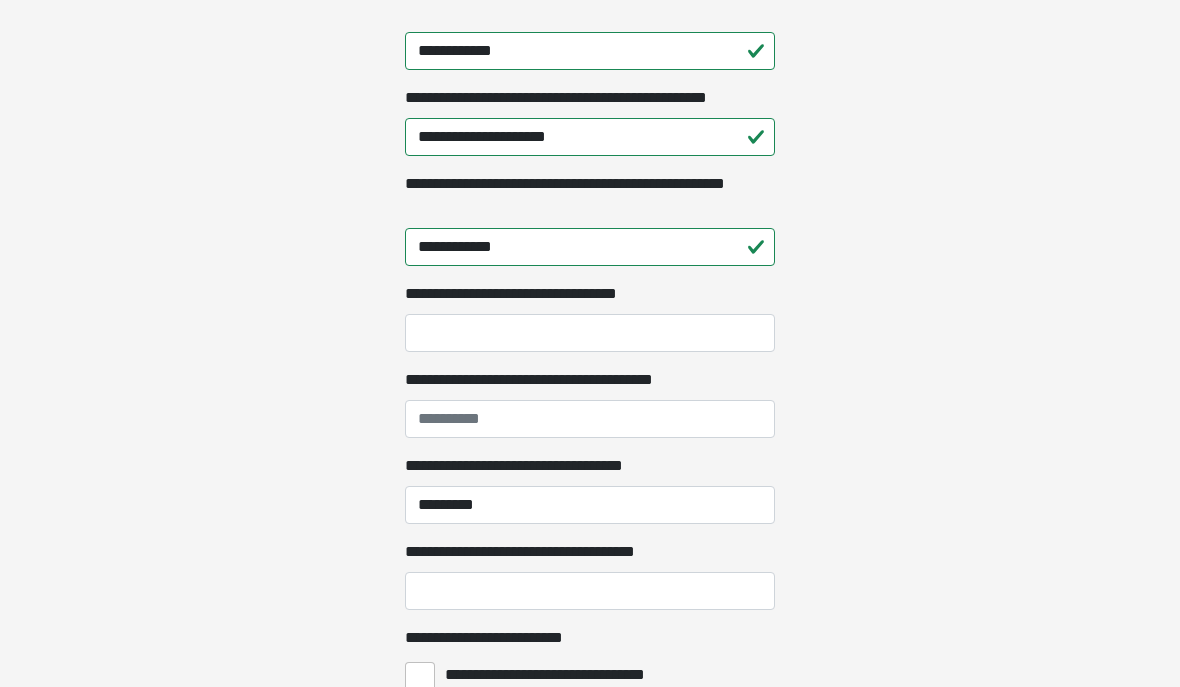 click on "**********" at bounding box center [590, -156] 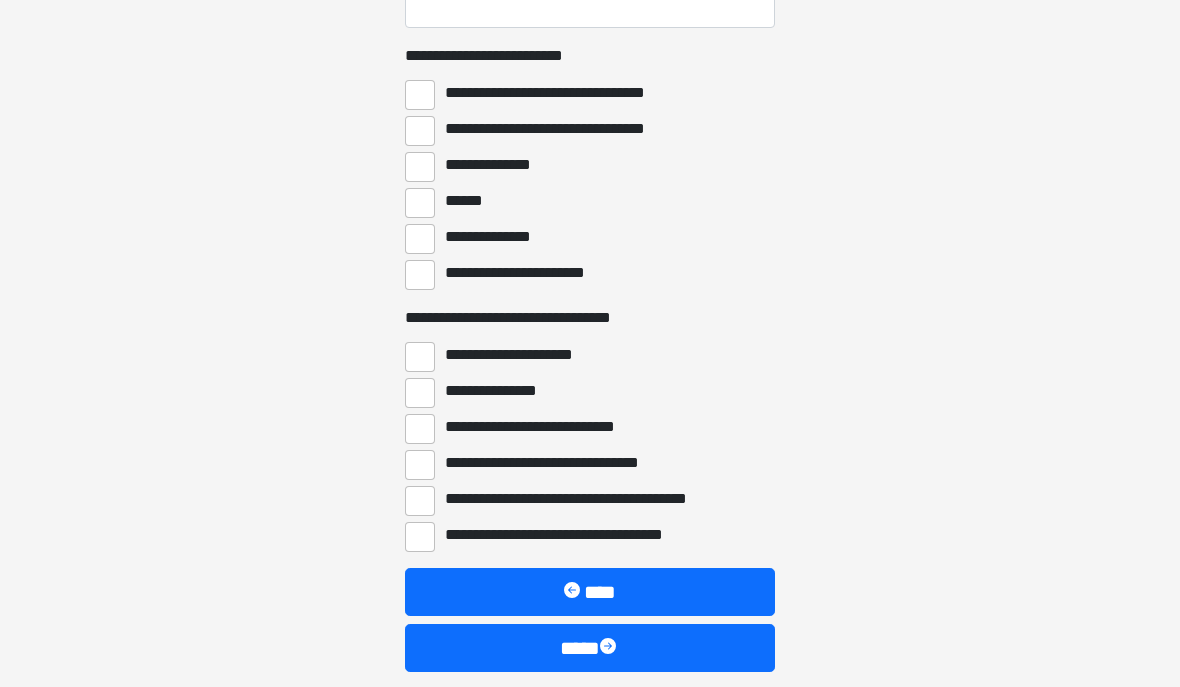 scroll, scrollTop: 1080, scrollLeft: 0, axis: vertical 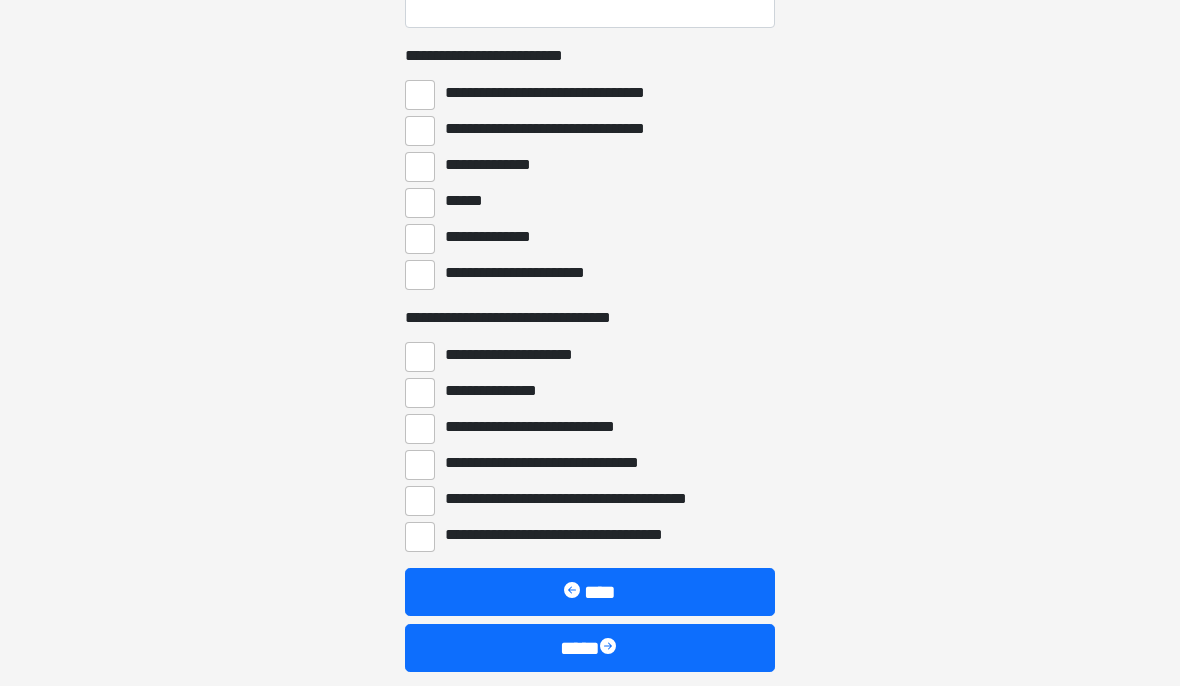 click on "**********" at bounding box center [420, 466] 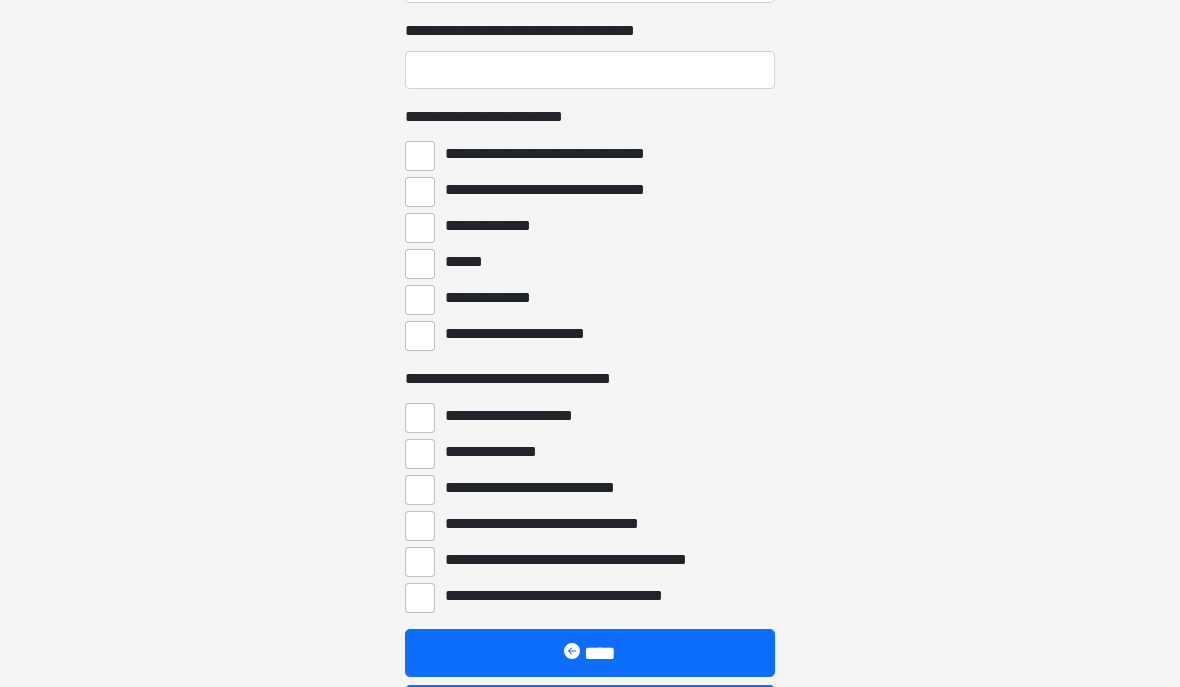 scroll, scrollTop: 1080, scrollLeft: 0, axis: vertical 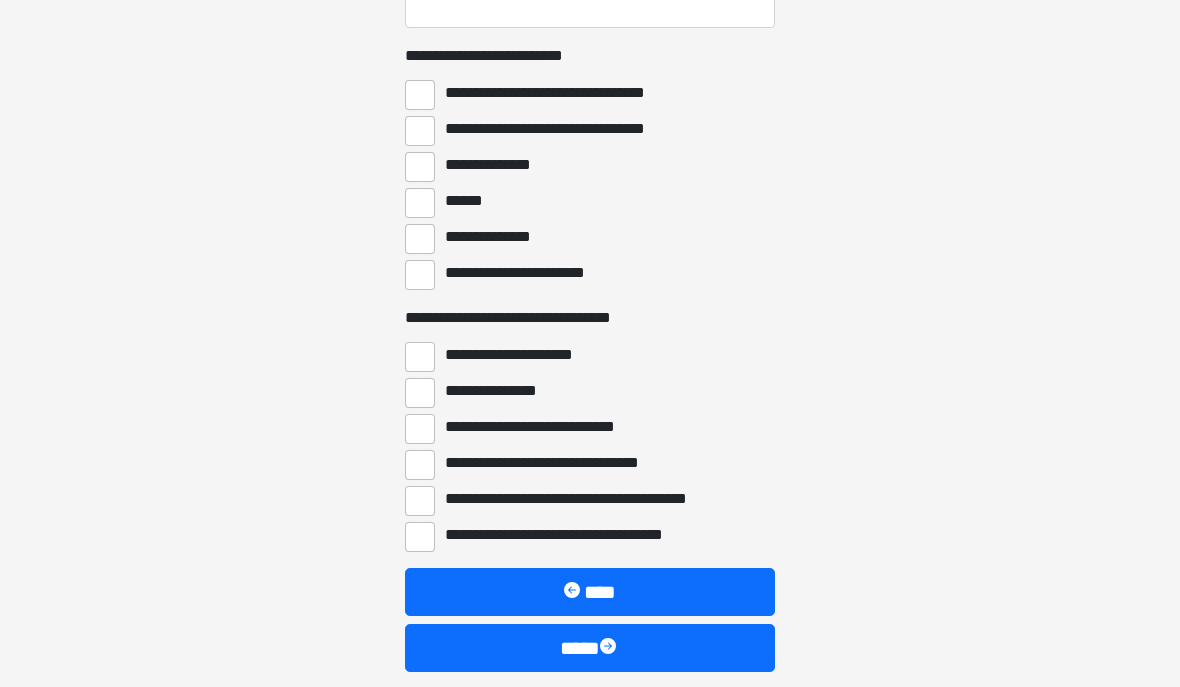 click on "****" at bounding box center (590, 649) 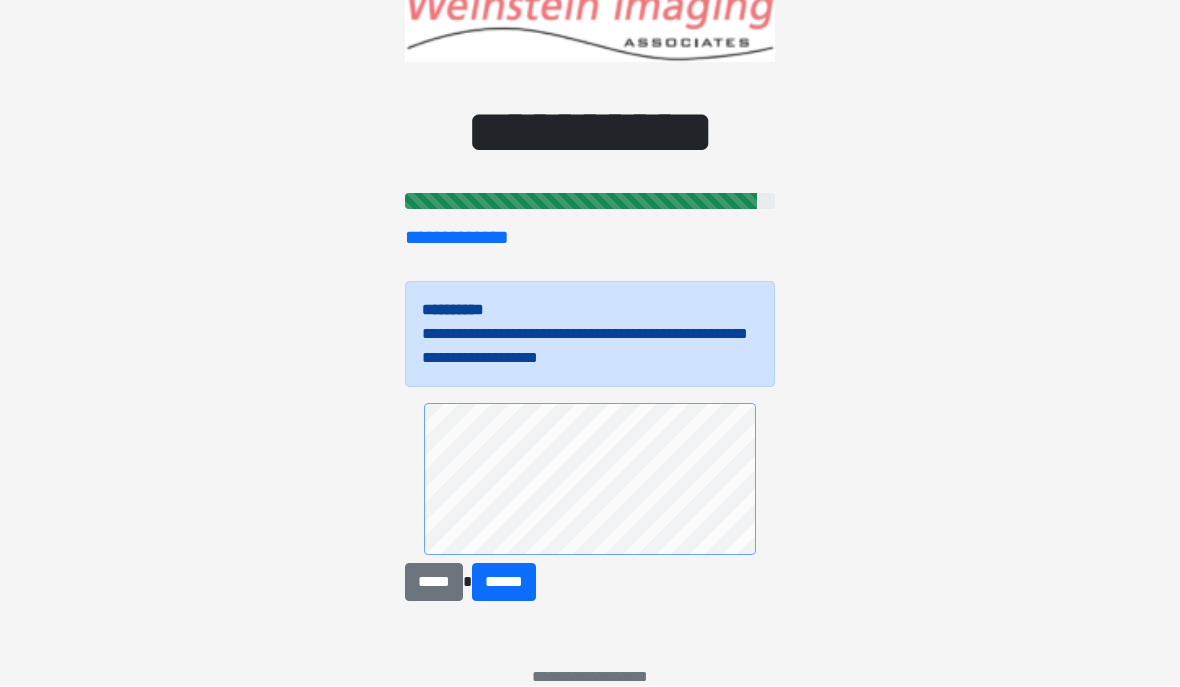 scroll, scrollTop: 75, scrollLeft: 0, axis: vertical 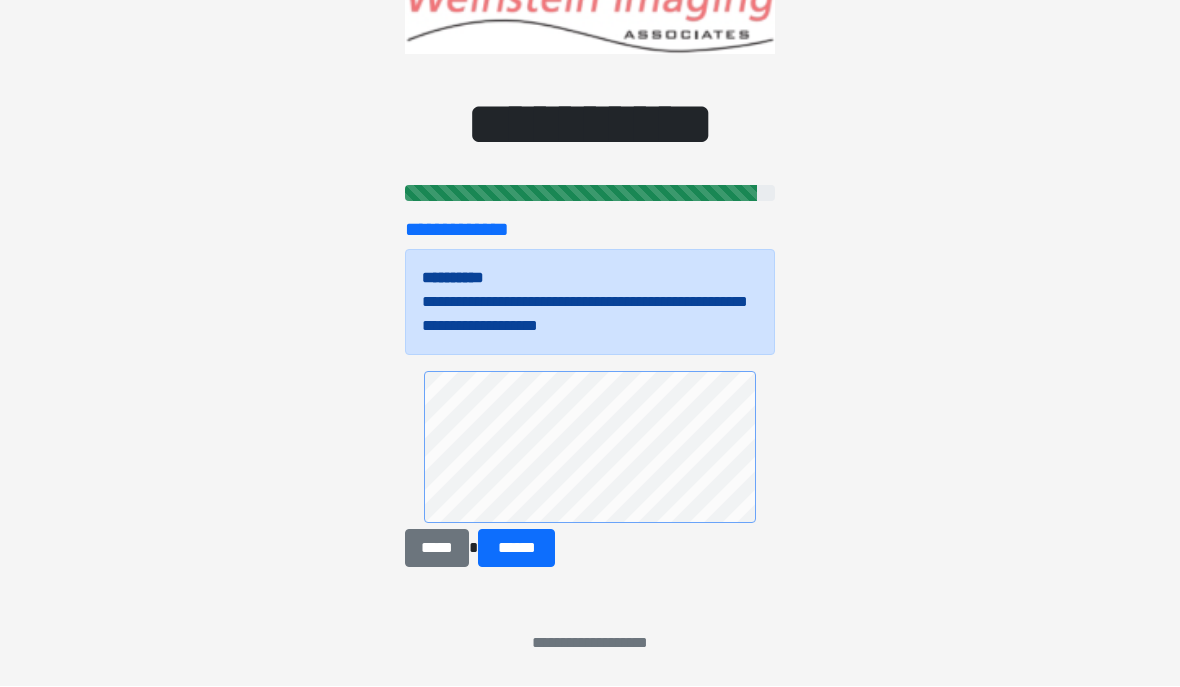 click on "******" at bounding box center (516, 549) 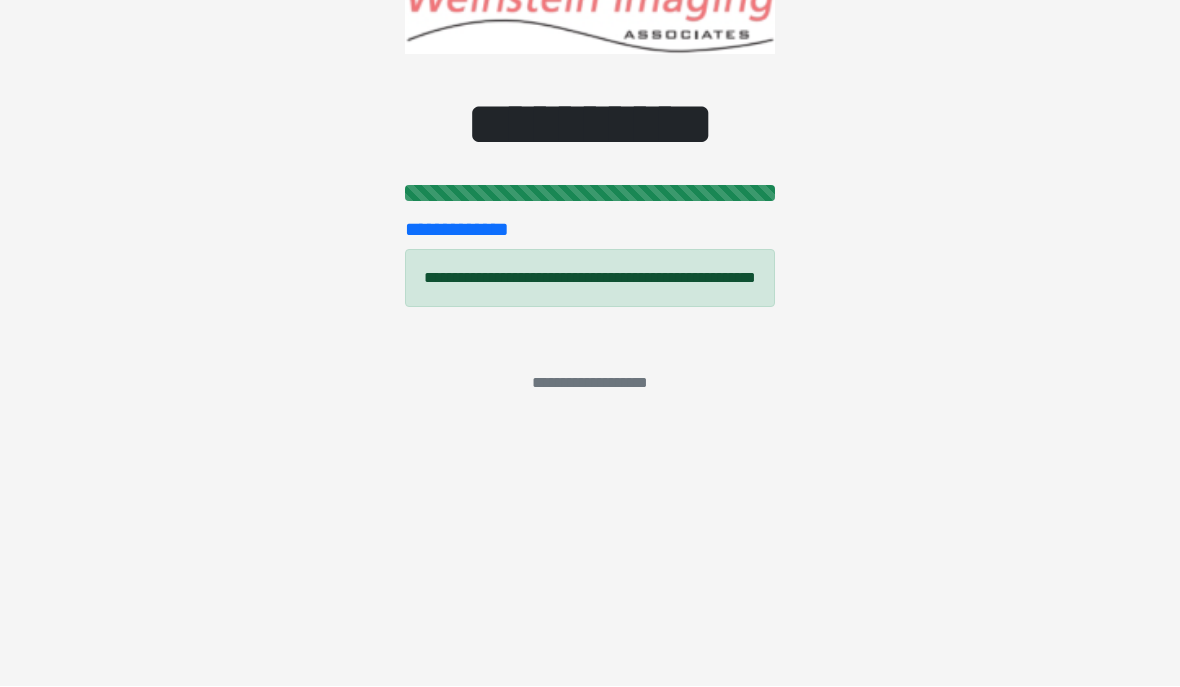 scroll, scrollTop: 0, scrollLeft: 0, axis: both 